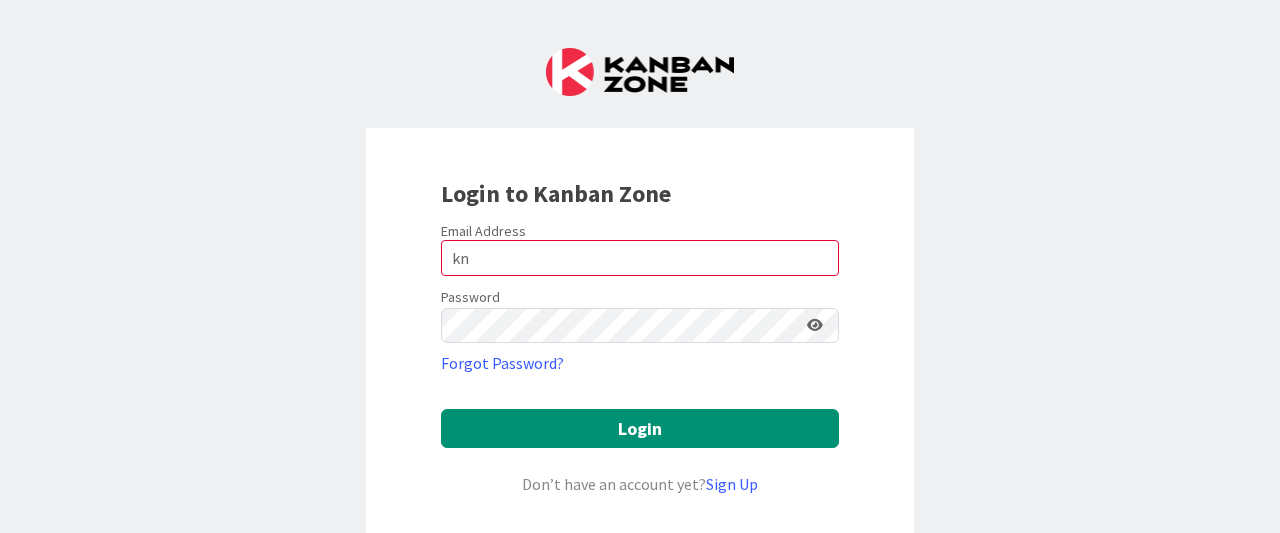 scroll, scrollTop: 0, scrollLeft: 0, axis: both 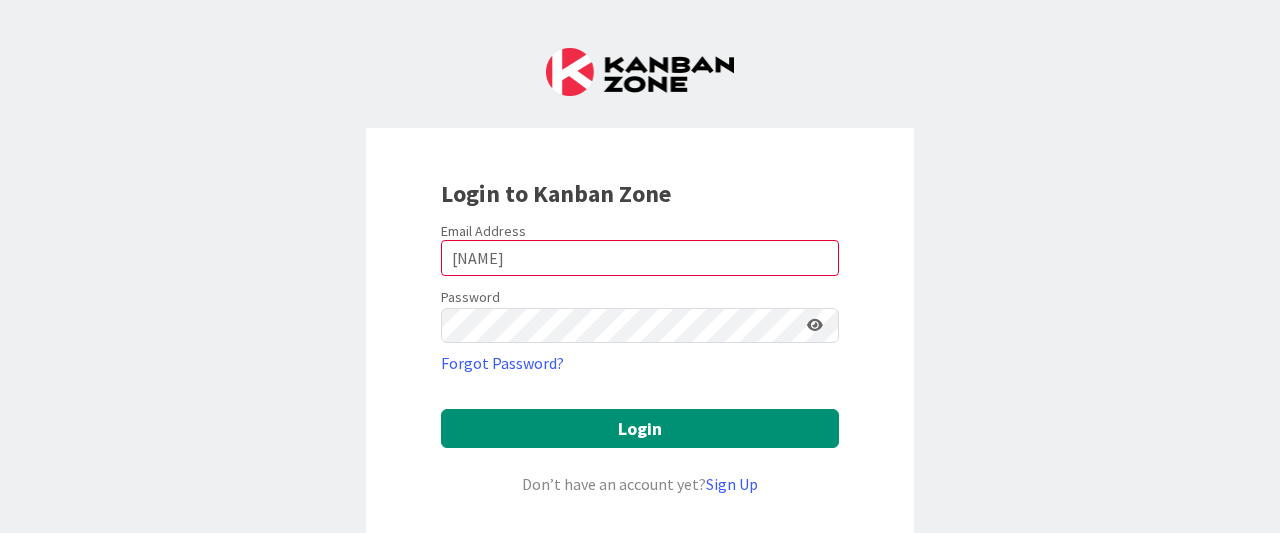 type on "[NAME]@[example.com]" 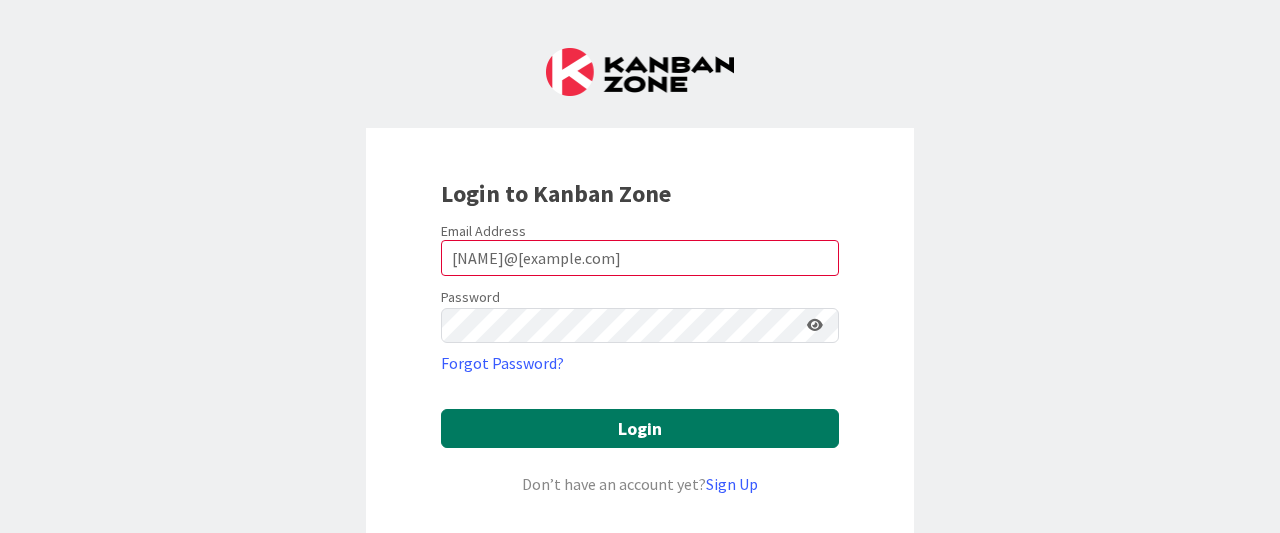 click on "Login" at bounding box center [640, 428] 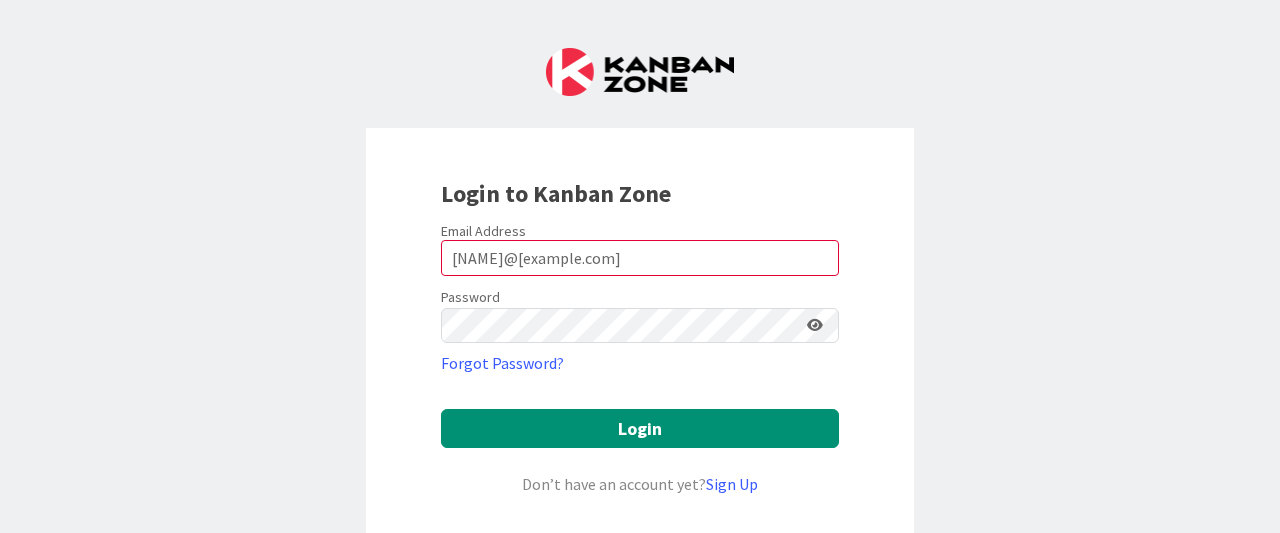 scroll, scrollTop: 0, scrollLeft: 0, axis: both 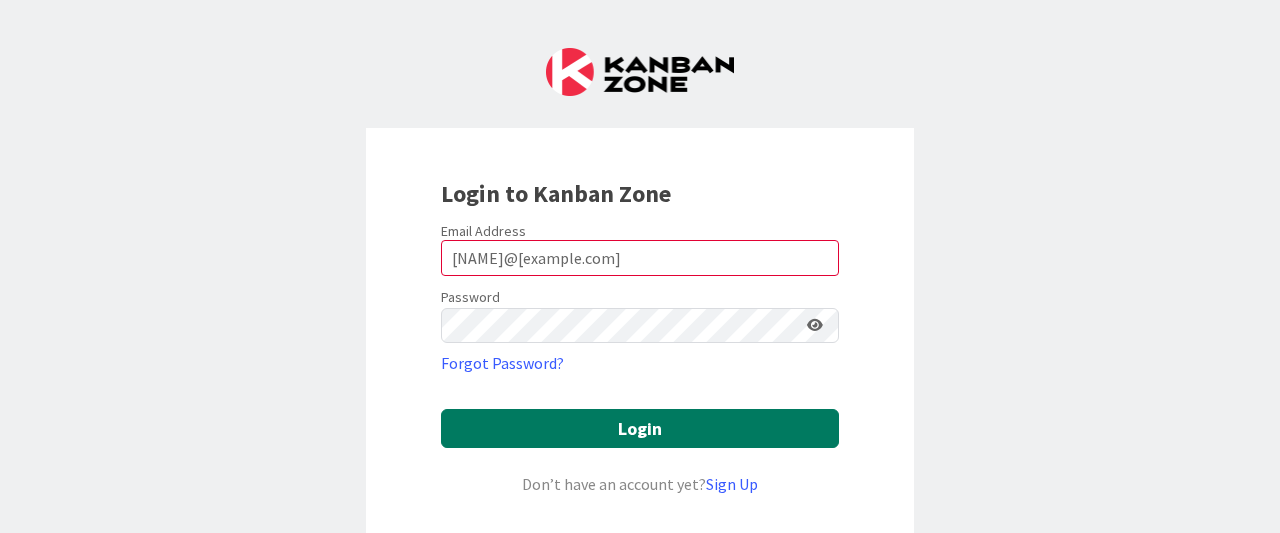 click on "Login" at bounding box center [640, 428] 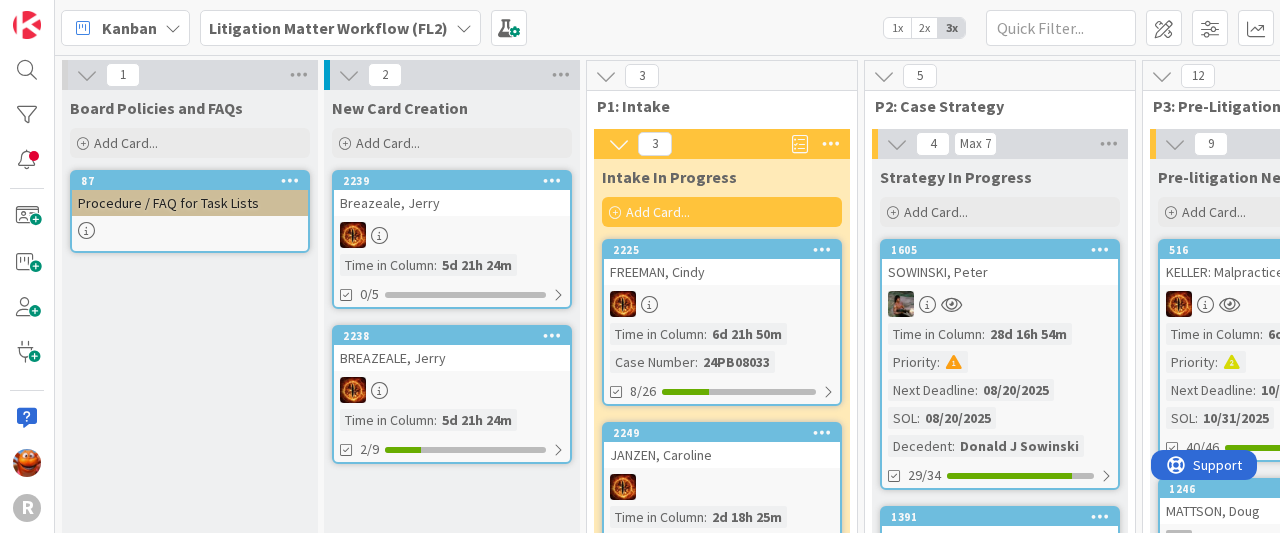 scroll, scrollTop: 0, scrollLeft: 0, axis: both 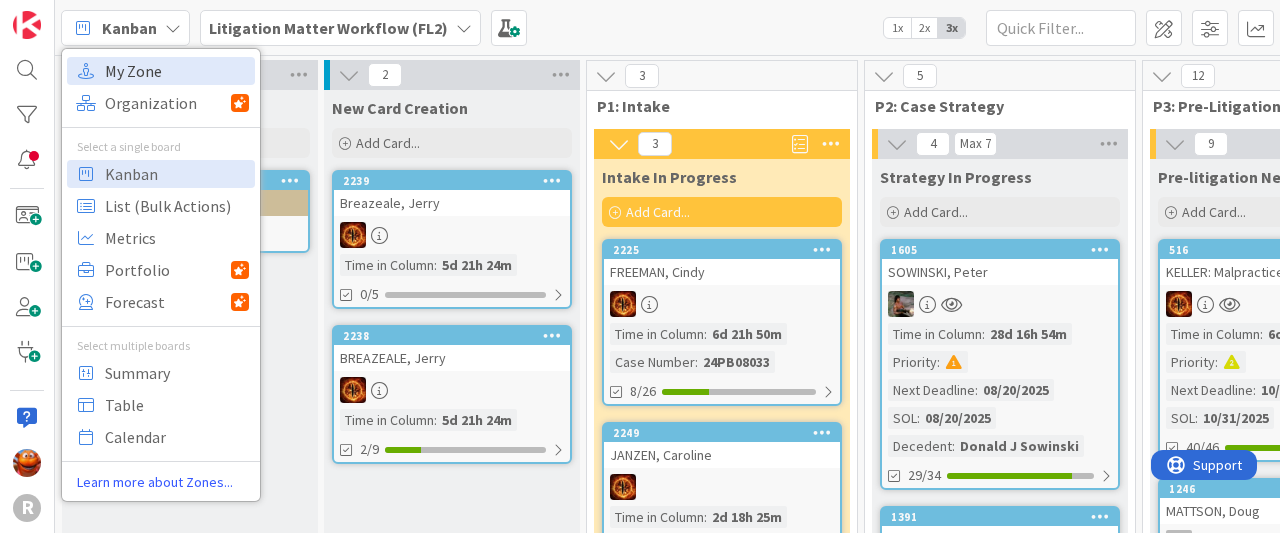 click on "My Zone" at bounding box center [177, 71] 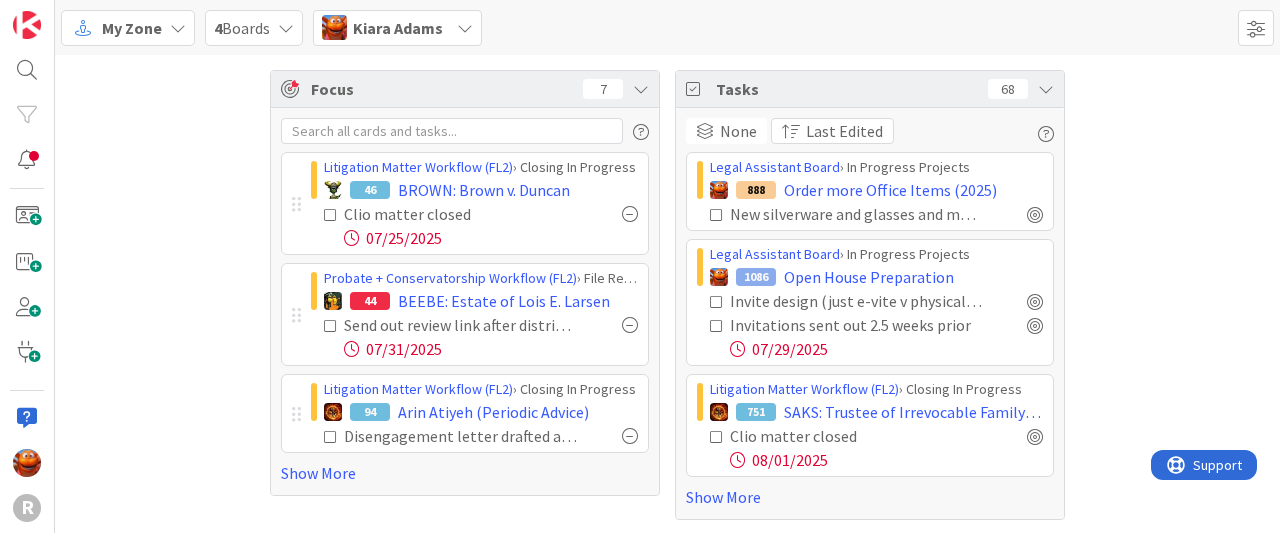 scroll, scrollTop: 0, scrollLeft: 0, axis: both 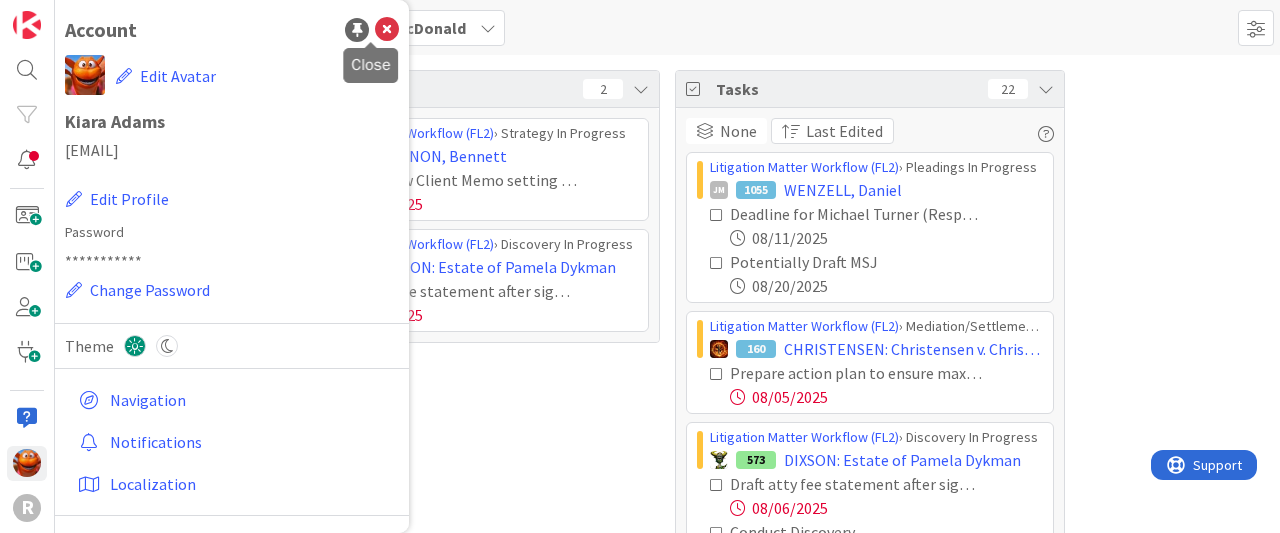 click at bounding box center [387, 30] 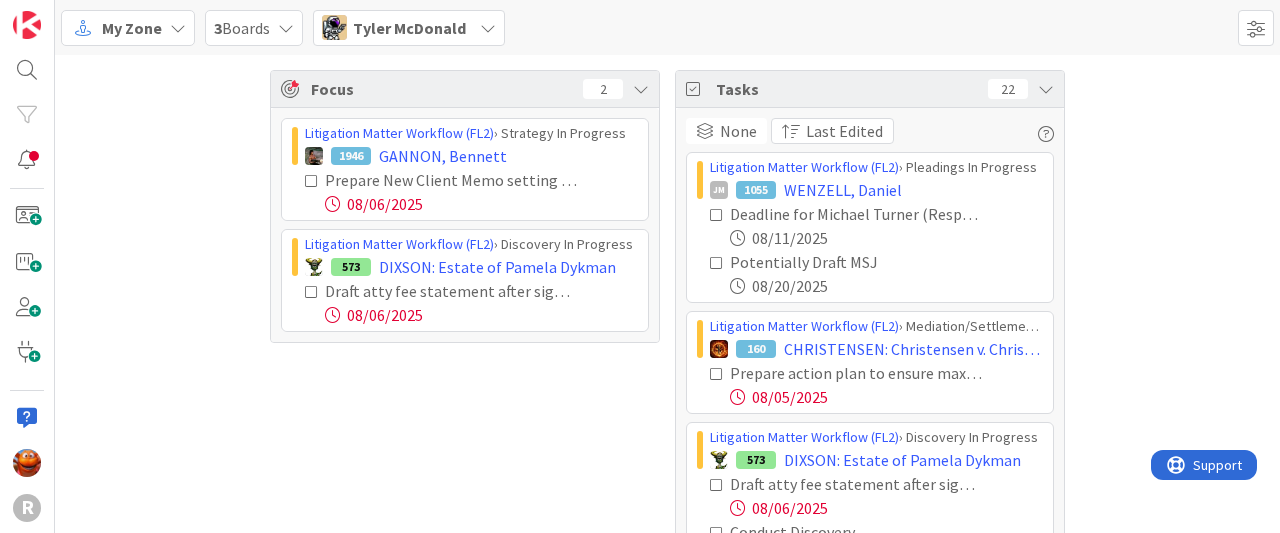 click on "My Zone 3  Boards Tyler [LAST]" at bounding box center [667, 27] 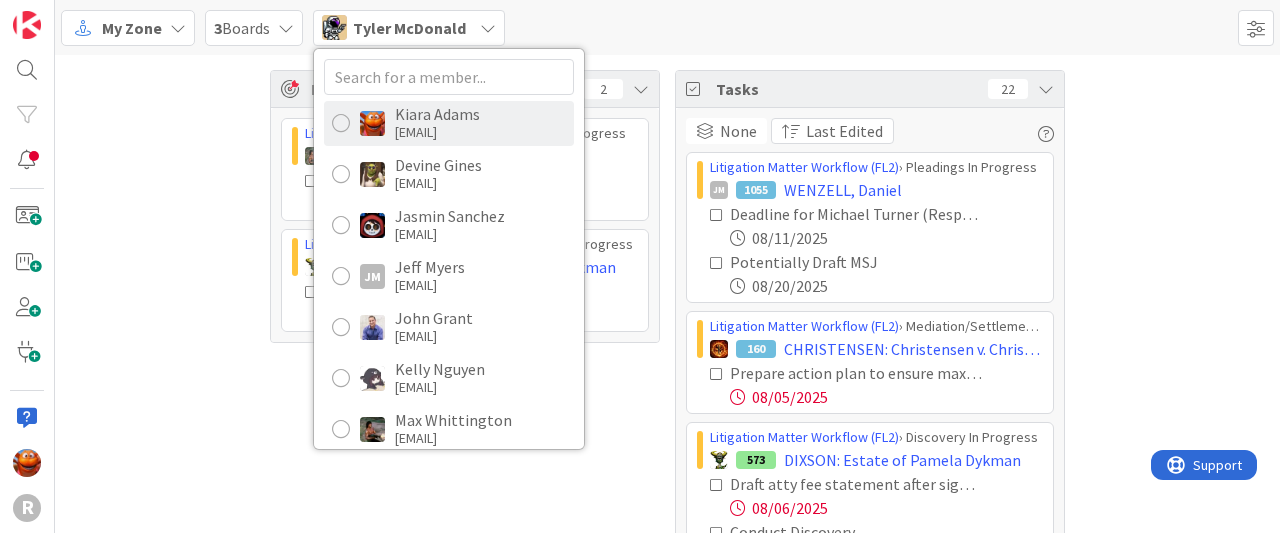 click on "[EMAIL]" at bounding box center (437, 132) 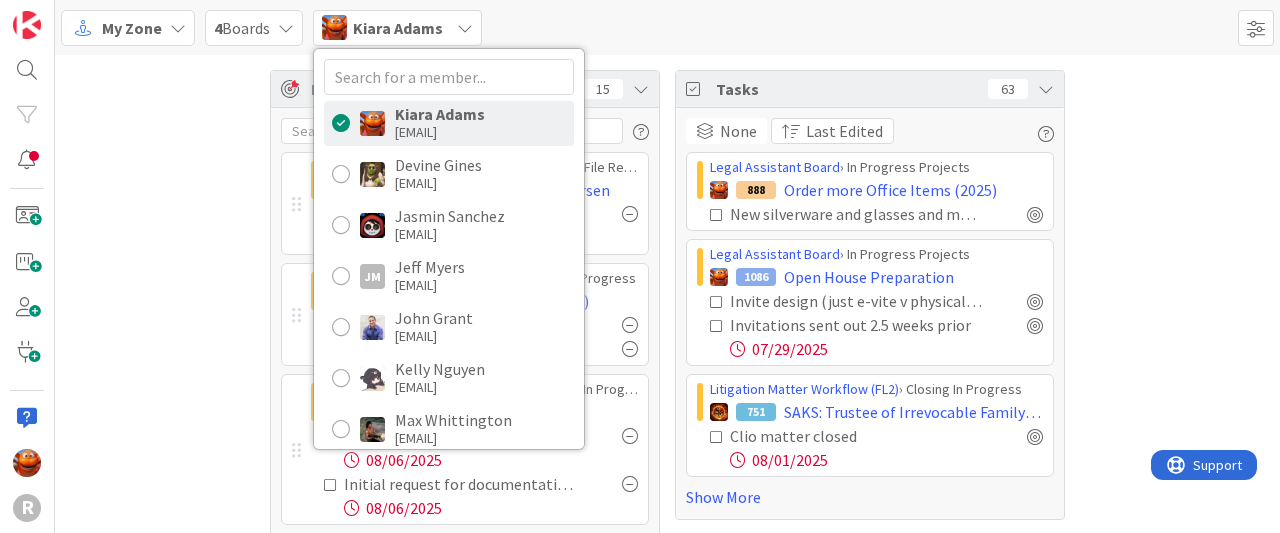 click on "Focus 15 Probate + Conservatorship Workflow (FL2)  › File Receipts & Request Discharge 44 BEEBE:  Estate of Lois E. Larsen Send out review link after distribution is processed 08/29/[YEAR] Litigation Matter Workflow (FL2)  › Closing In Progress 94 Arin Atiyeh ([PERIODIC ADVICE]) Disengagement letter sent for review Located original client documents if necessary & coordinated delivery with client Litigation Matter Workflow (FL2)  › Discovery In Progress JM 2269 TISIOT, [LAST] Calendar all deadlines / pending hearings / etc. Update "Next Deadline" field on this card 08/06/[YEAR] Initial request for documentation sent to client + Client Dropbox folder created and shared to client 08/06/[YEAR] Show More Tasks 63 None Last Edited Legal Assistant Board  › In Progress Projects 888 Order more Office Items ([YEAR]) New silverware and glasses and mugs Legal Assistant Board  › In Progress Projects 1086 Open House Preparation Invite design (just e-vite v physical invites) Invitations sent out 2.5 weeks prior 07/29/[YEAR]" at bounding box center (667, 319) 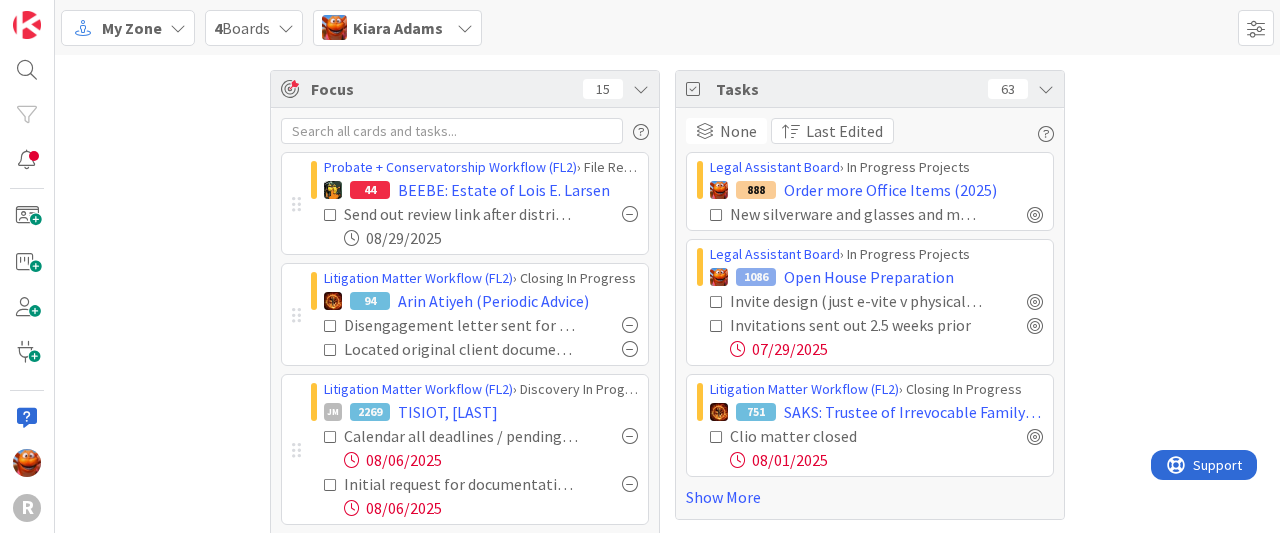 scroll, scrollTop: 46, scrollLeft: 0, axis: vertical 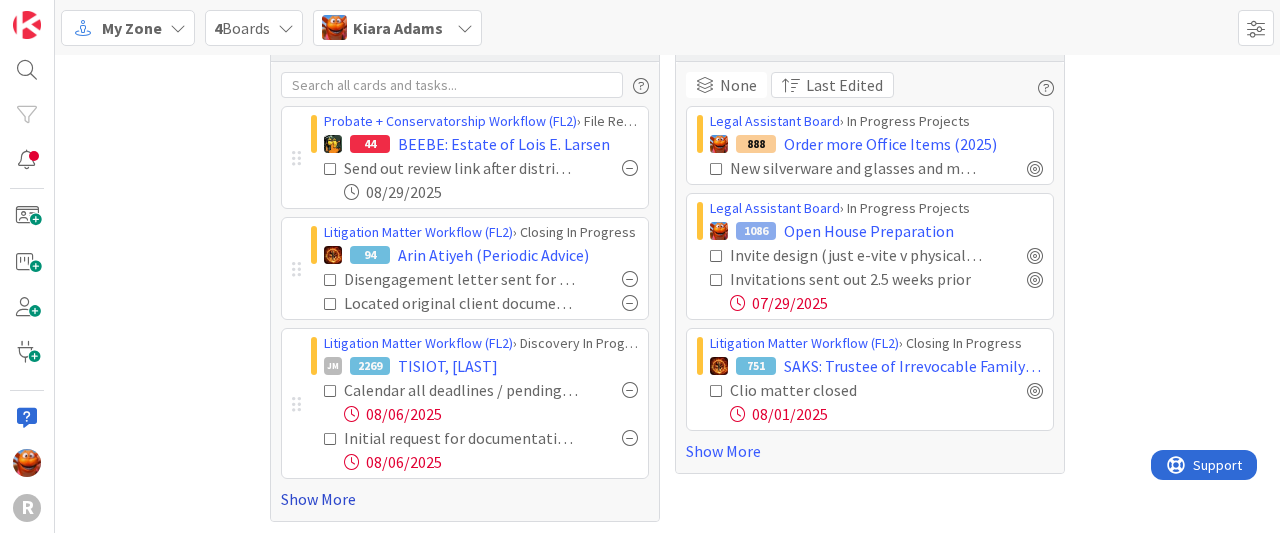 click on "Show More" at bounding box center [465, 499] 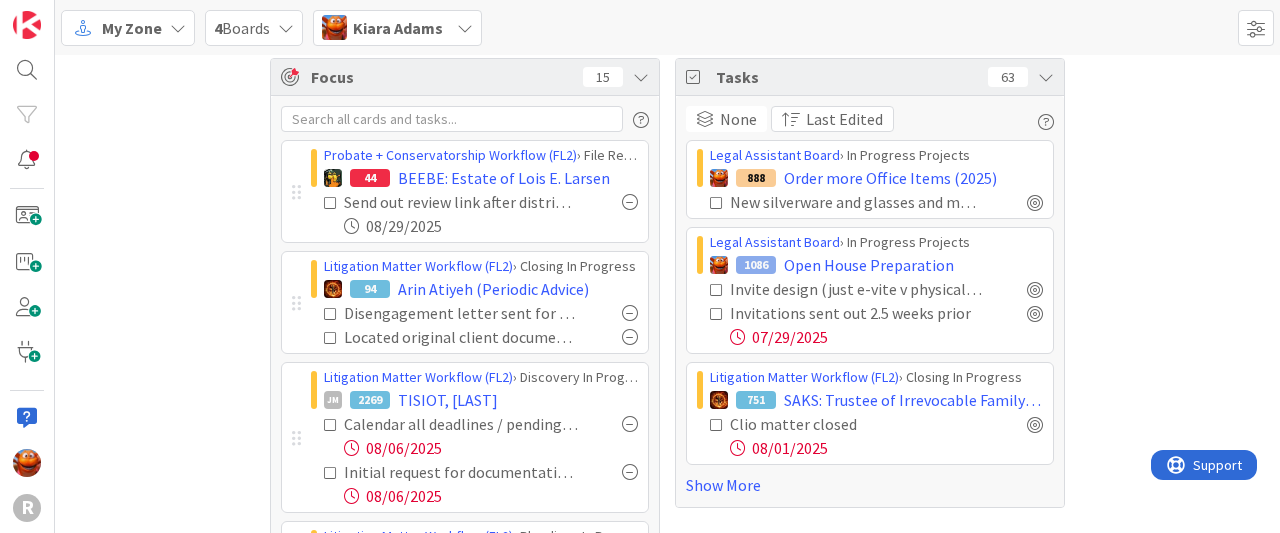 scroll, scrollTop: 12, scrollLeft: 0, axis: vertical 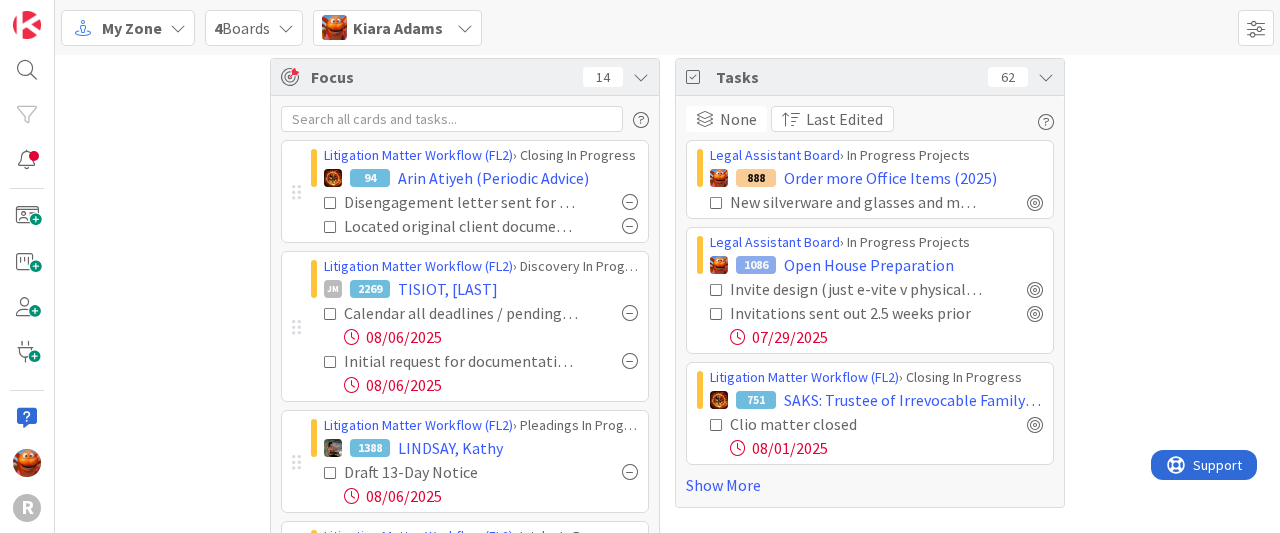 click at bounding box center (331, 203) 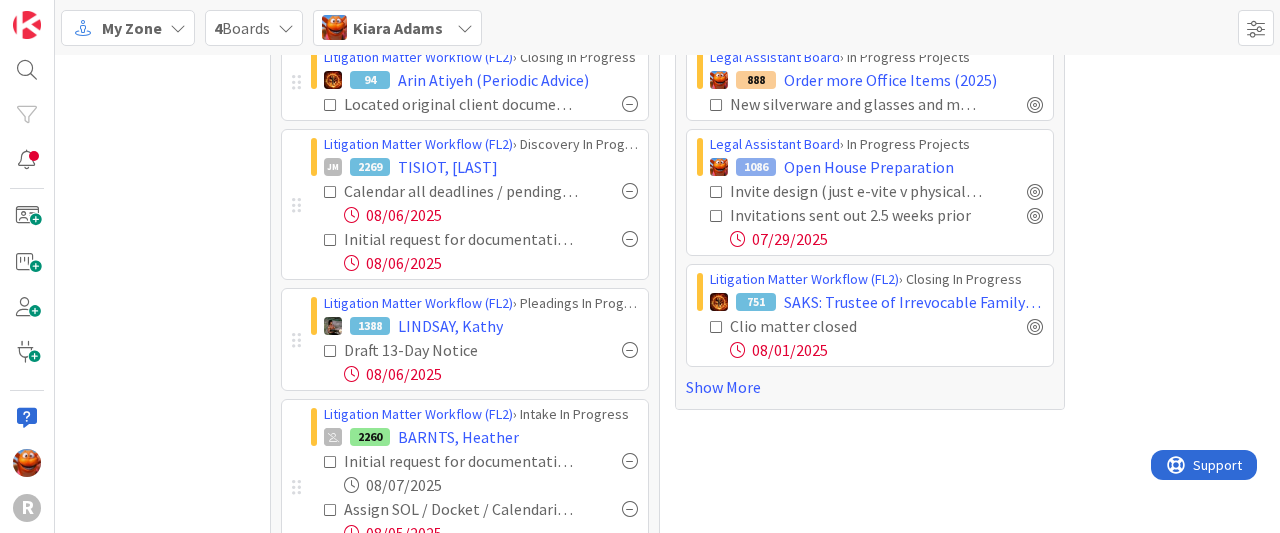 scroll, scrollTop: 110, scrollLeft: 0, axis: vertical 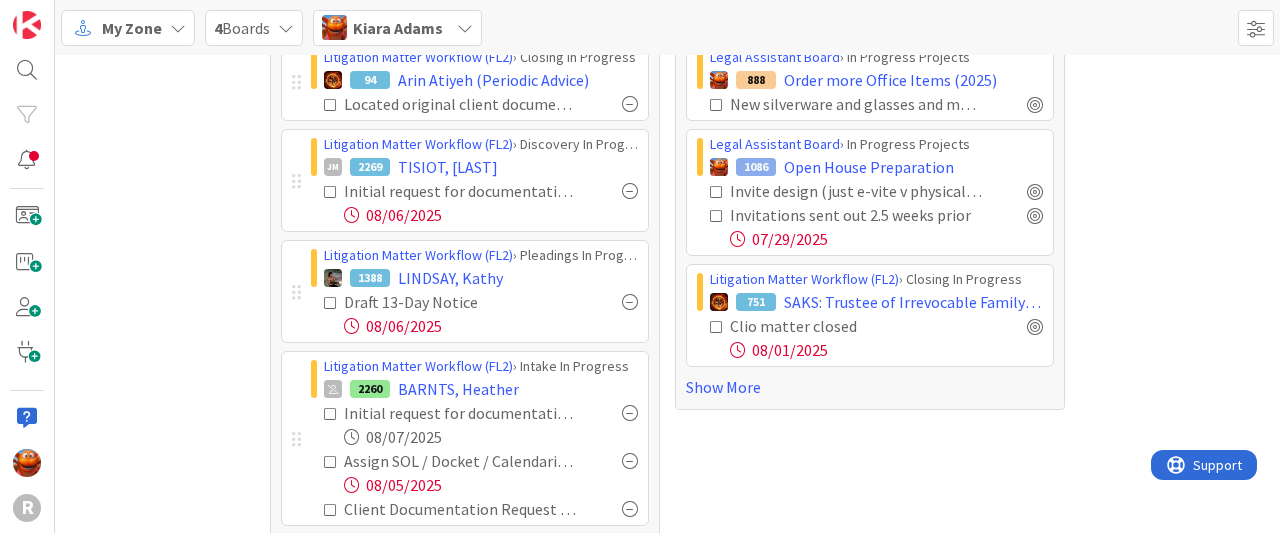 click at bounding box center [331, 192] 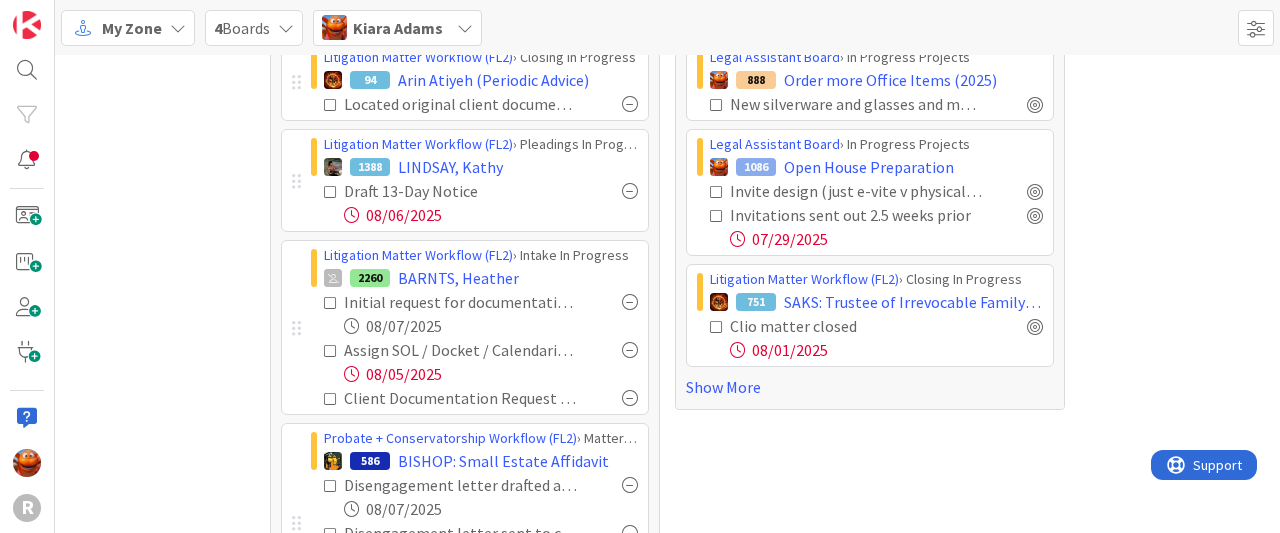 click at bounding box center [331, 192] 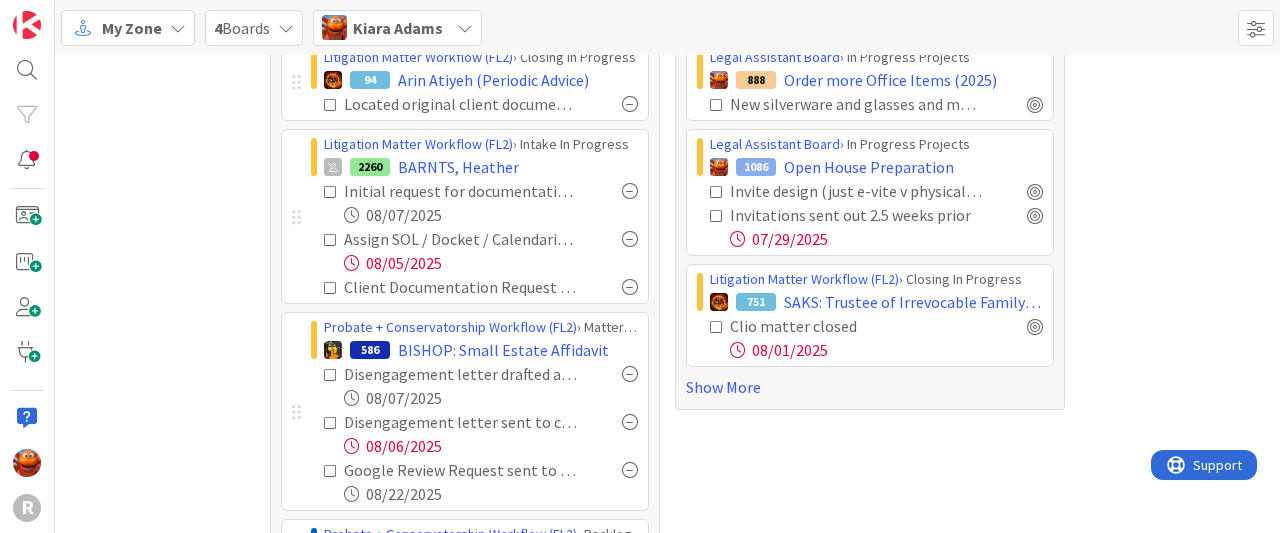 click on "Assign SOL / Docket / Calendaring tasks to an available attorney & set deadlines to 1 day from now." at bounding box center [481, 239] 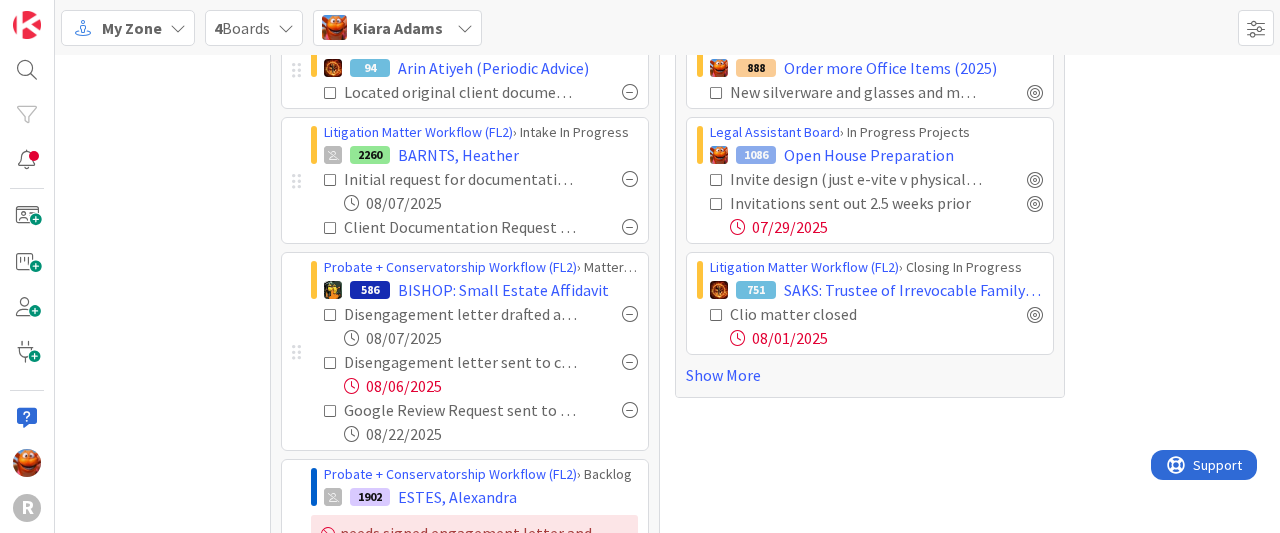 scroll, scrollTop: 0, scrollLeft: 0, axis: both 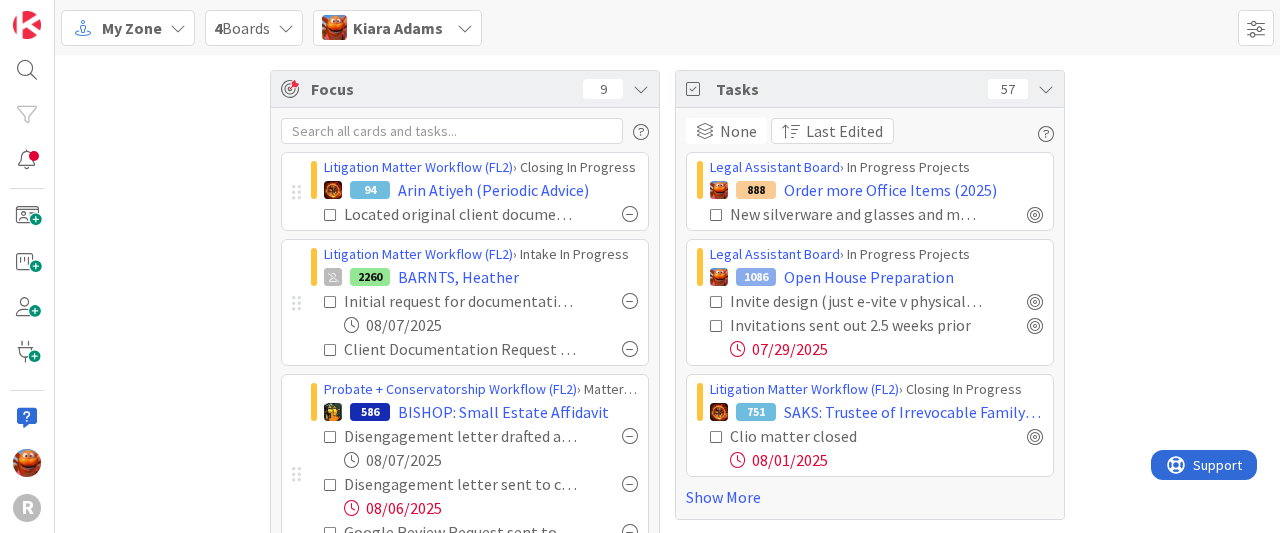 click on "Kiara Adams" at bounding box center [398, 28] 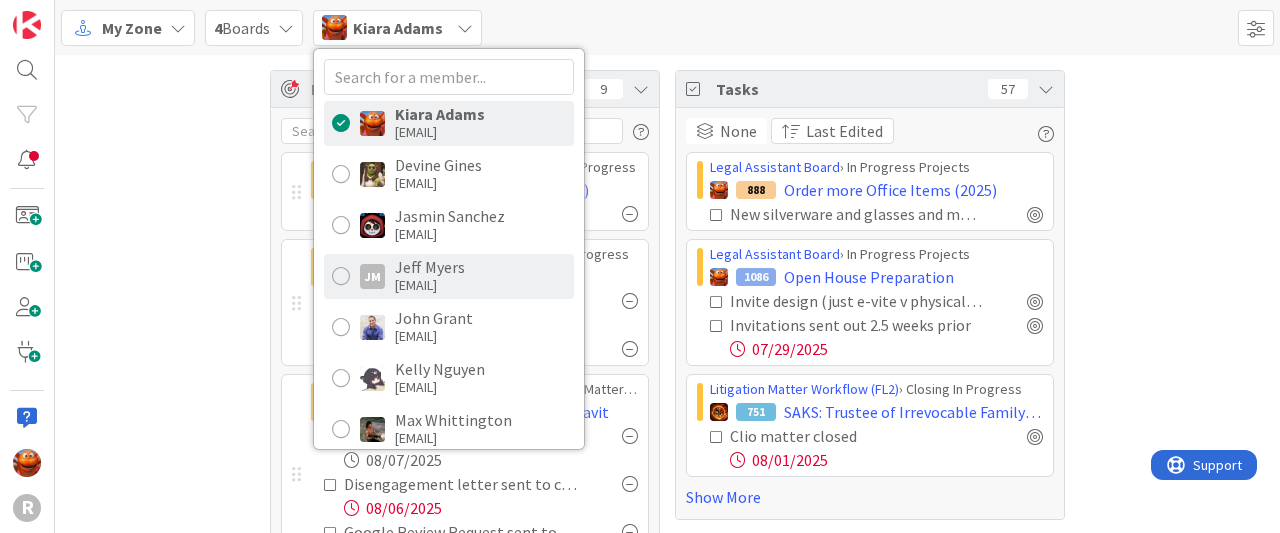 click on "Jeff Myers" at bounding box center [430, 267] 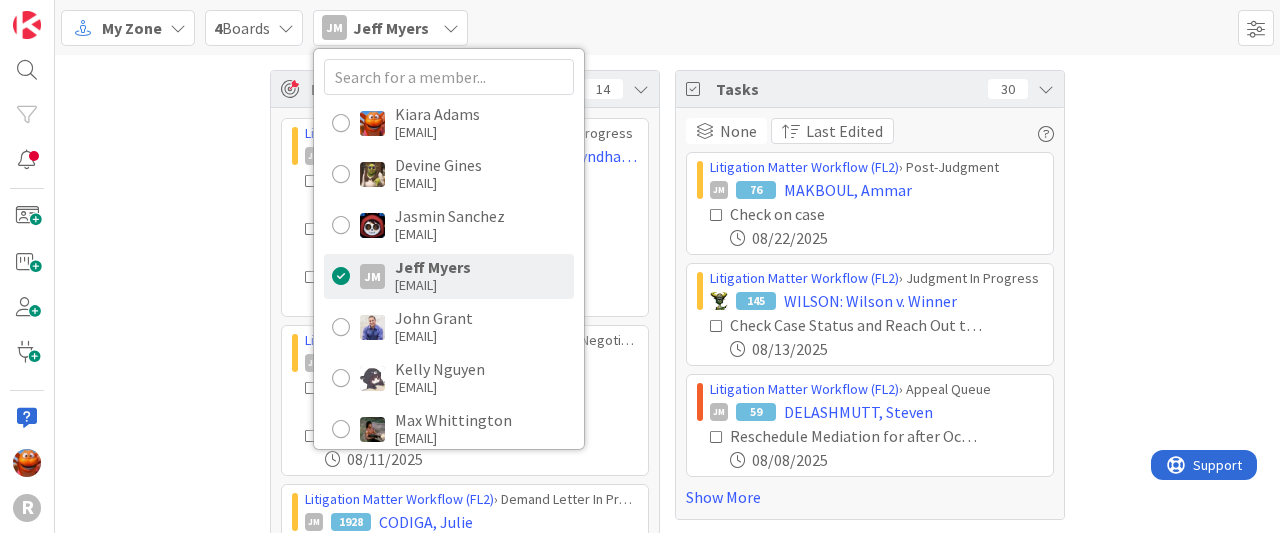 click on "Focus 14 Litigation Matter Workflow (FL2)  › Discovery In Progress JM 1118 CAIN, [LAST]: Huntsman v. Wyndham Vacation Ownership Inc. et al Draft and serve Supplemental RFP 08/06/[YEAR] Draft a letter to Hartford Insurance (RE: Tender) 08/12/[YEAR] Follow up with Client RE Medical Expert 08/18/[YEAR] Litigation Matter Workflow (FL2)  › Pre-litigation Negotiation JM 382 HALSEY: Trustee Dispute Pending Letter from Sister. Client to provide this week. 08/11/[YEAR] Follow up with VJ III on Proposal to Purchase Property 08/11/[YEAR] Litigation Matter Workflow (FL2)  › Demand Letter In Progress JM 1928 CODIGA, [LAST] Draft Response Demand Letter 08/07/[YEAR] Show More Tasks 30 None Last Edited Litigation Matter Workflow (FL2)  › Post-Judgment JM 76 MAKBOUL, [LAST]  Check on case 08/22/[YEAR] Litigation Matter Workflow (FL2)  › Judgment In Progress 145 WILSON: Wilson v. Winner Check Case Status and Reach Out to Trustee 08/13/[YEAR] Litigation Matter Workflow (FL2)  › Appeal Queue JM 59 DELASHMUTT, [LAST] 08/08/[YEAR]" at bounding box center (667, 350) 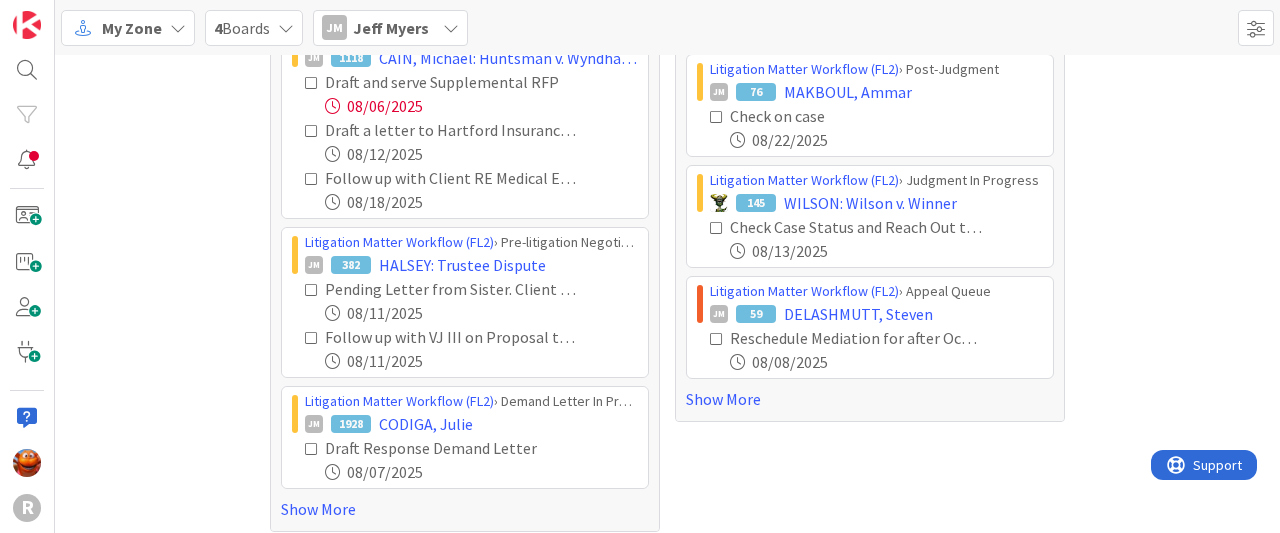 scroll, scrollTop: 99, scrollLeft: 0, axis: vertical 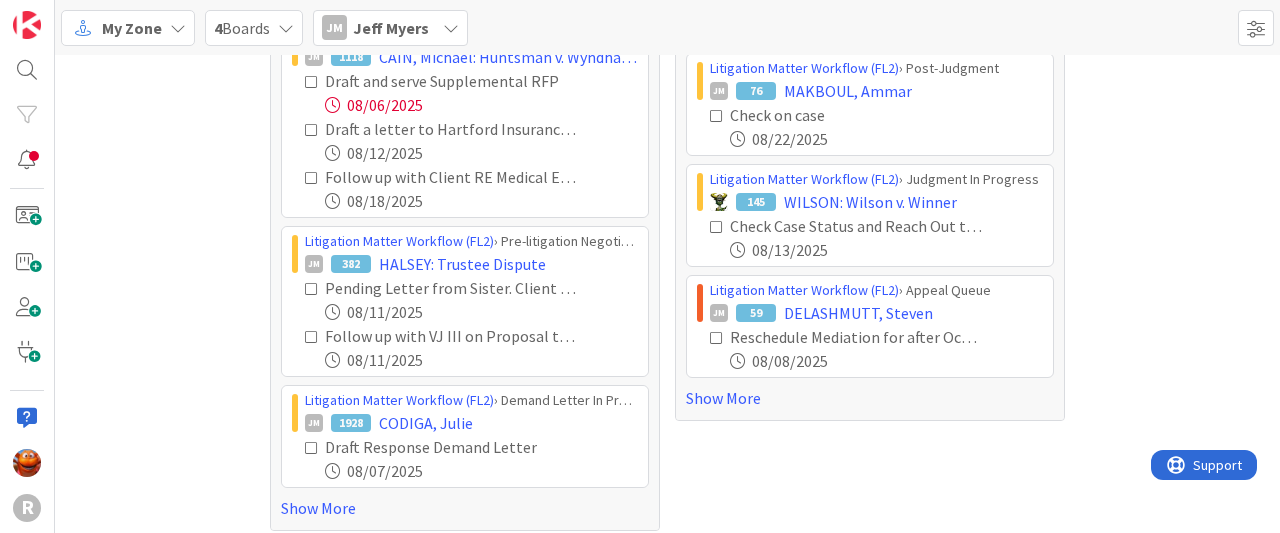 click at bounding box center [312, 82] 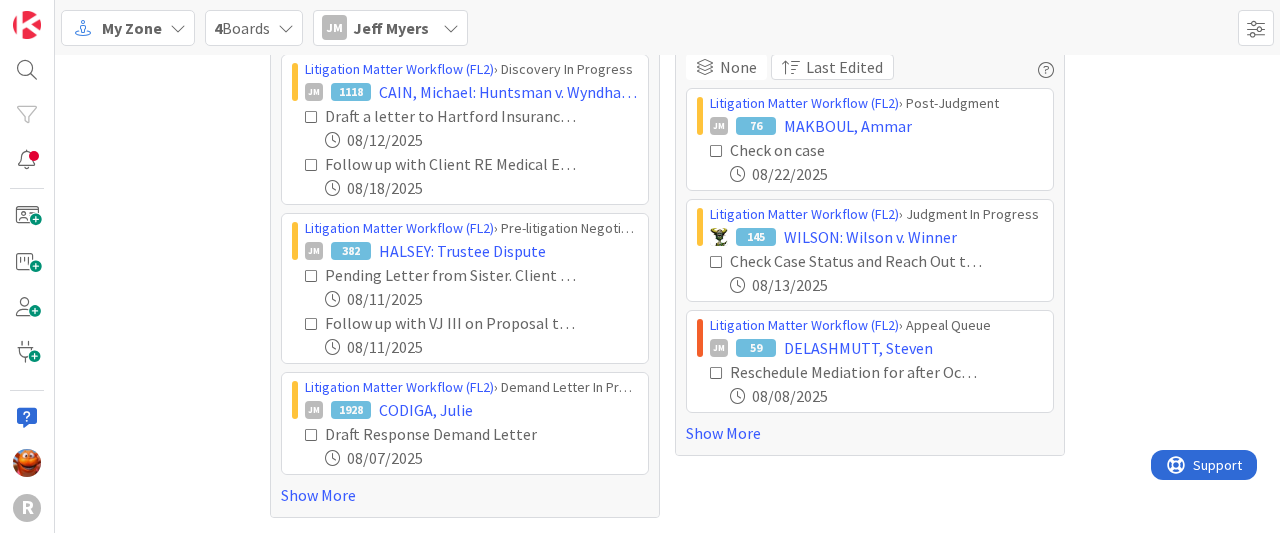 scroll, scrollTop: 51, scrollLeft: 0, axis: vertical 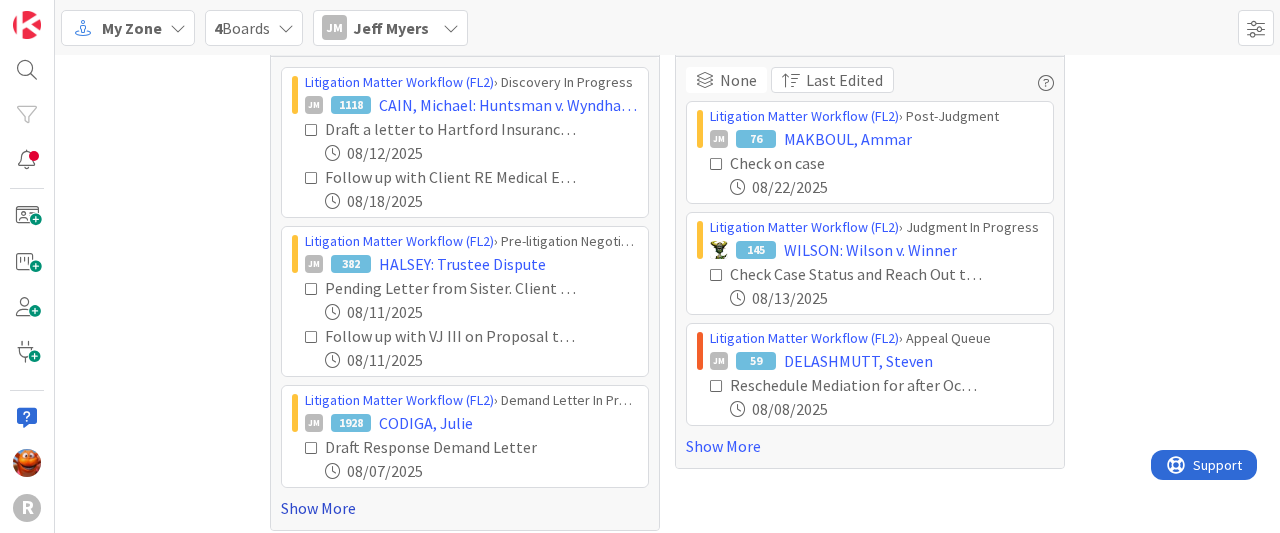 click on "Show More" at bounding box center (465, 508) 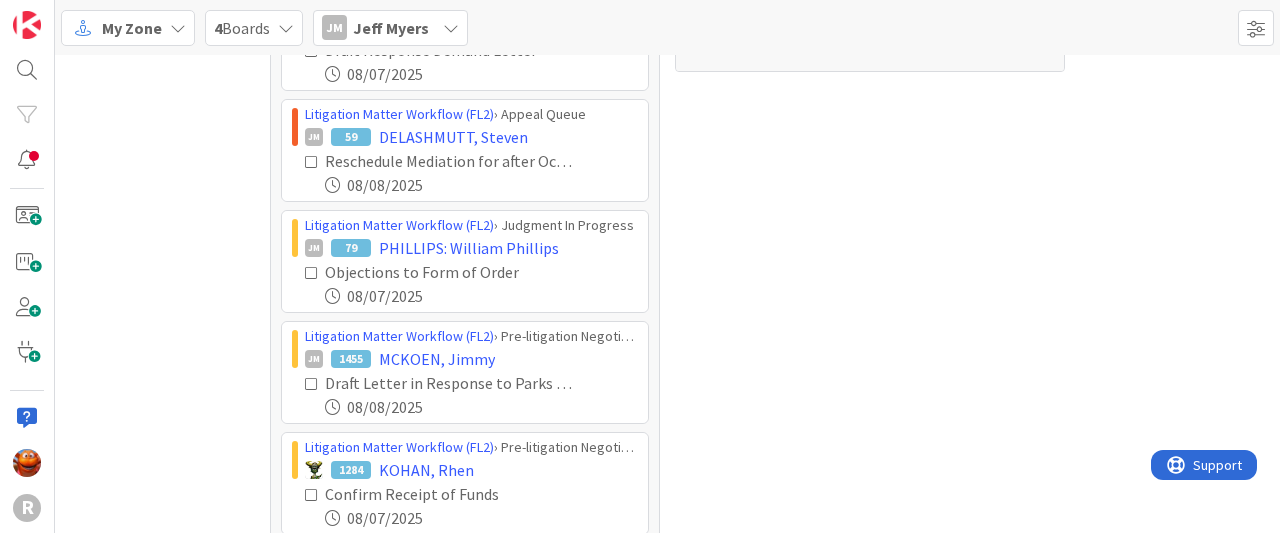 scroll, scrollTop: 449, scrollLeft: 0, axis: vertical 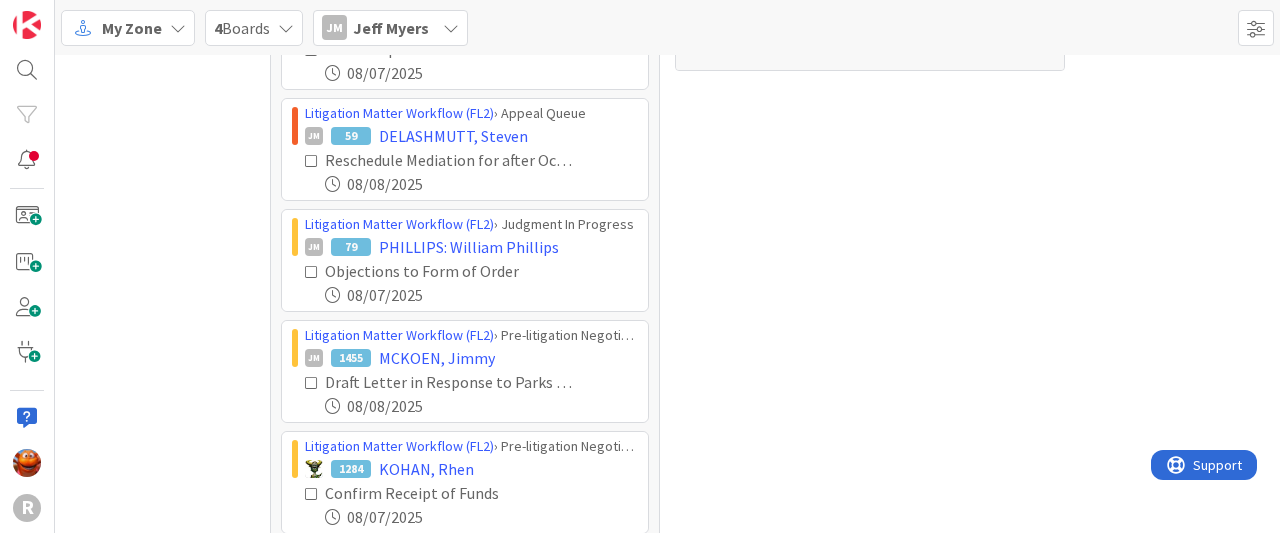 click at bounding box center (312, 161) 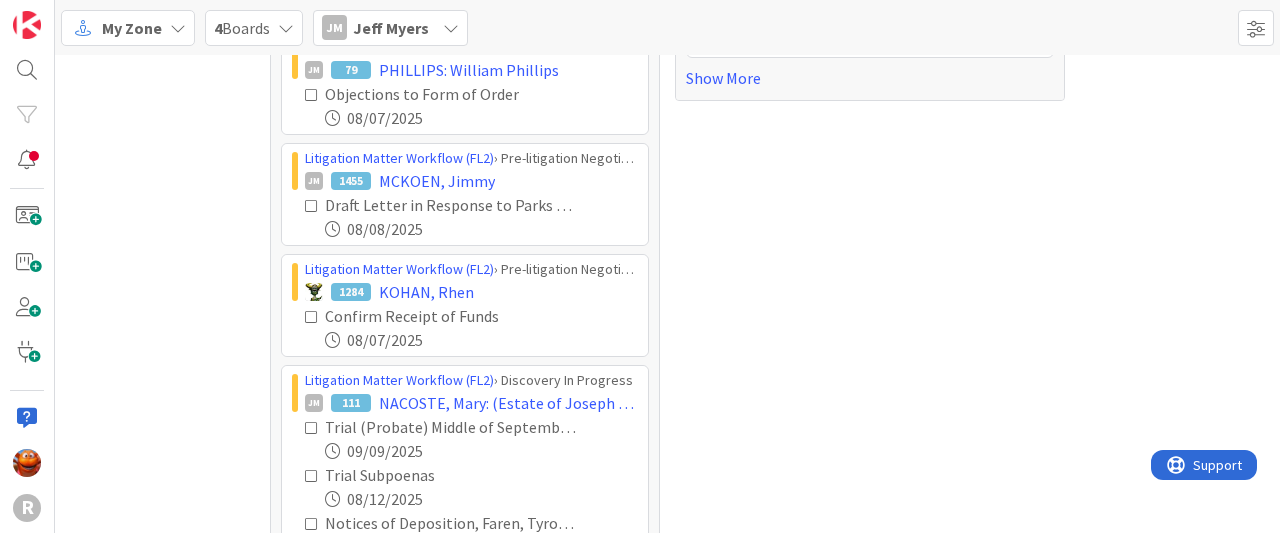 scroll, scrollTop: 646, scrollLeft: 0, axis: vertical 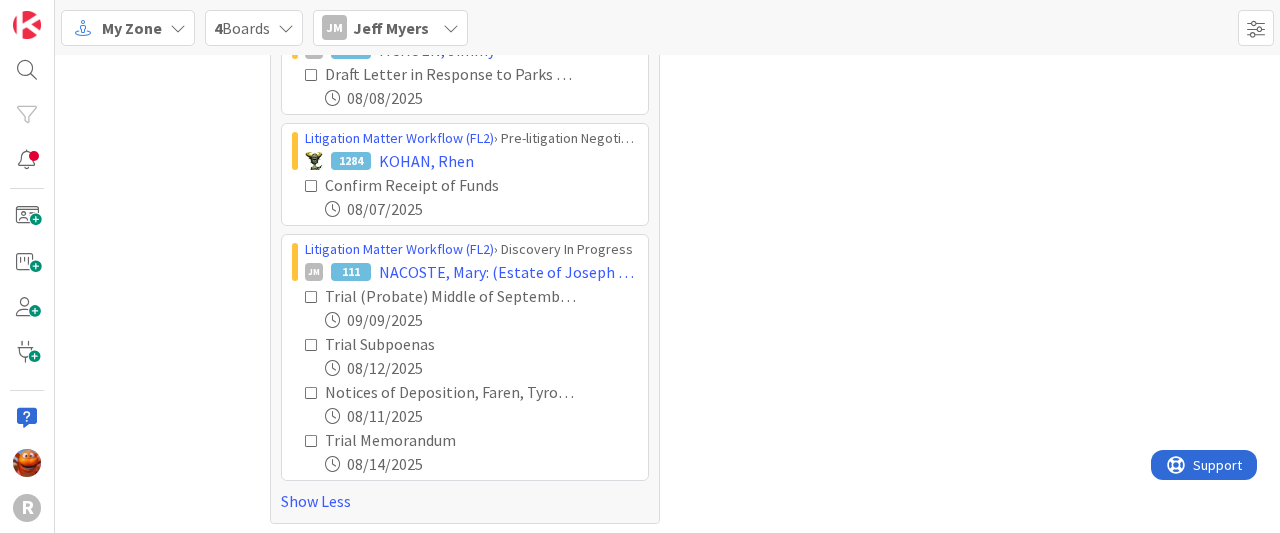 drag, startPoint x: 403, startPoint y: 34, endPoint x: 830, endPoint y: 79, distance: 429.36465 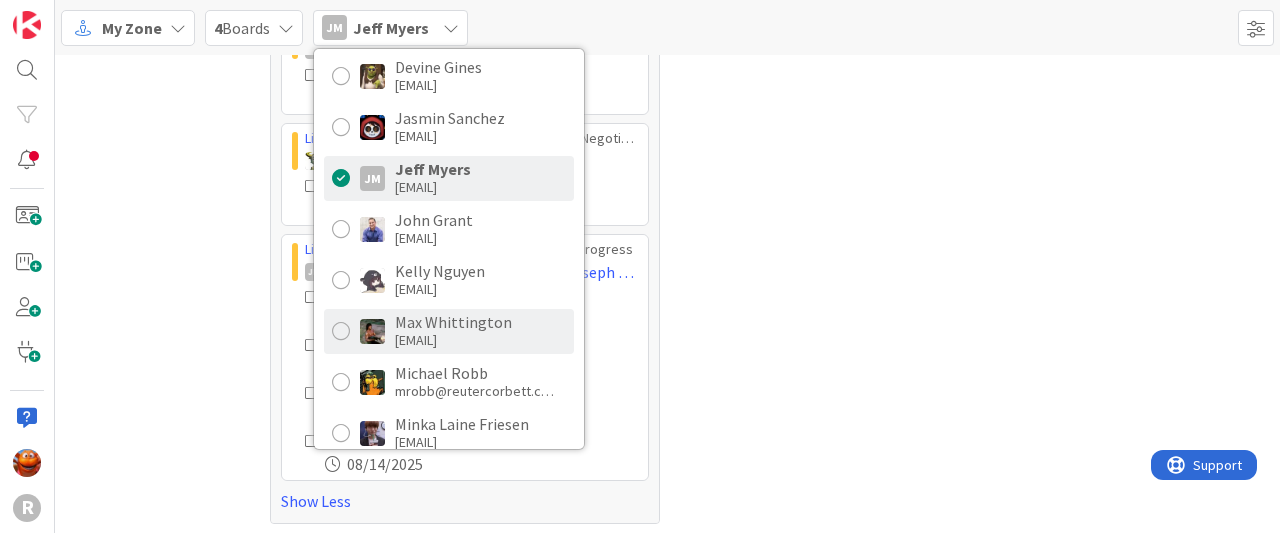 scroll, scrollTop: 99, scrollLeft: 0, axis: vertical 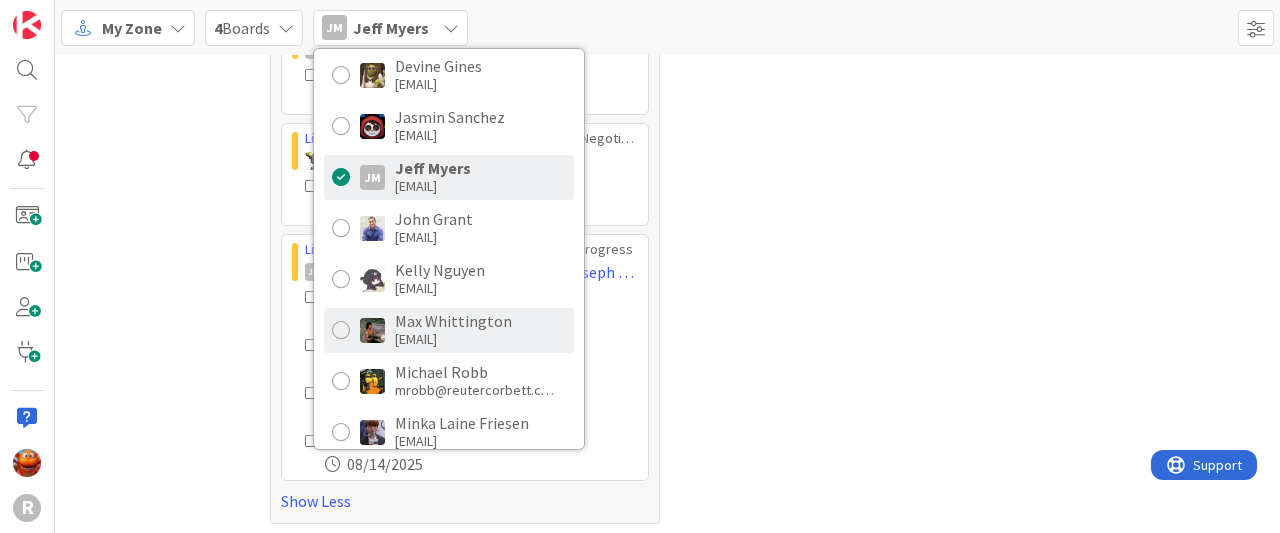 click on "Max Whittington" at bounding box center [453, 321] 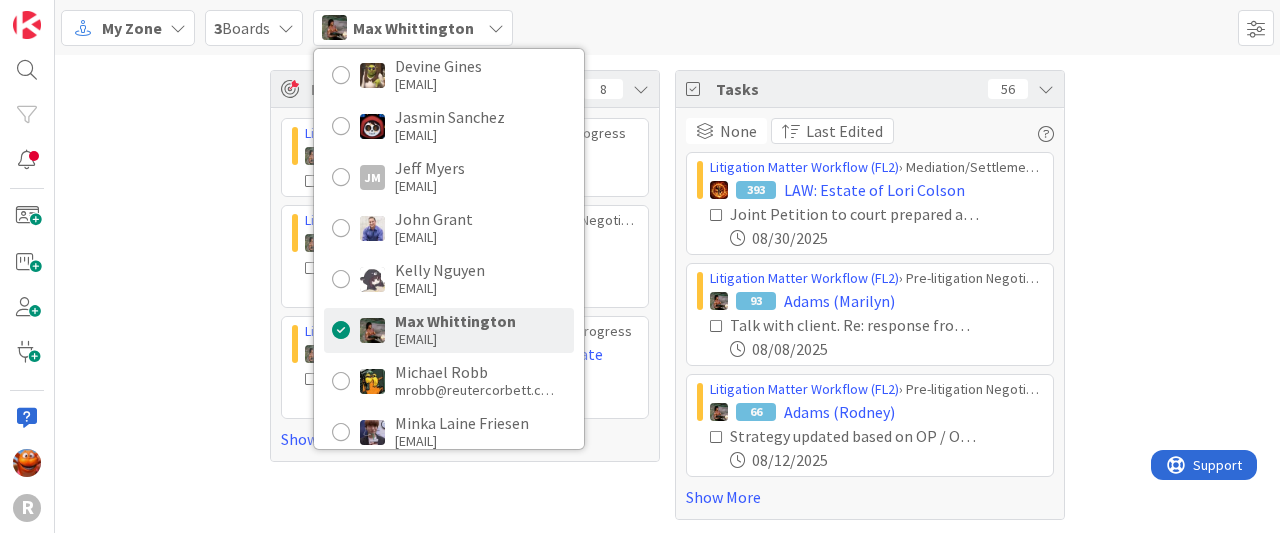 click on "Focus 8 Litigation Matter Workflow (FL2)  › Strategy In Progress 2042 HITZ, [LAST] Send draft letter to client and edit as necessary Litigation Matter Workflow (FL2)  › Pre-litigation Negotiation 1191 ROBERTS, [LAST] Draft Responses to Pet's First RFPs and ROGs 08/18/[YEAR] Litigation Matter Workflow (FL2)  › Pleadings In Progress 614 LAUGHERY: Beneficiary of Estate Contact Anderson re probate filing 08/08/[YEAR] Show More Tasks 56 None Last Edited Litigation Matter Workflow (FL2)  › Mediation/Settlement in Progress 393 LAW: Estate of Lori Colson Joint Petition to court prepared after fiduciary identified 08/30/[YEAR] Litigation Matter Workflow (FL2)  › Pre-litigation Negotiation 93 Adams ([FIRST]) Talk with client. Re: response from OC on demand letters. 08/08/[YEAR] Litigation Matter Workflow (FL2)  › Pre-litigation Negotiation 66 Adams ([FIRST])  Strategy updated based on OP / OC Response + Checklist Items Created as needed 08/12/[YEAR] Show More" at bounding box center [667, 295] 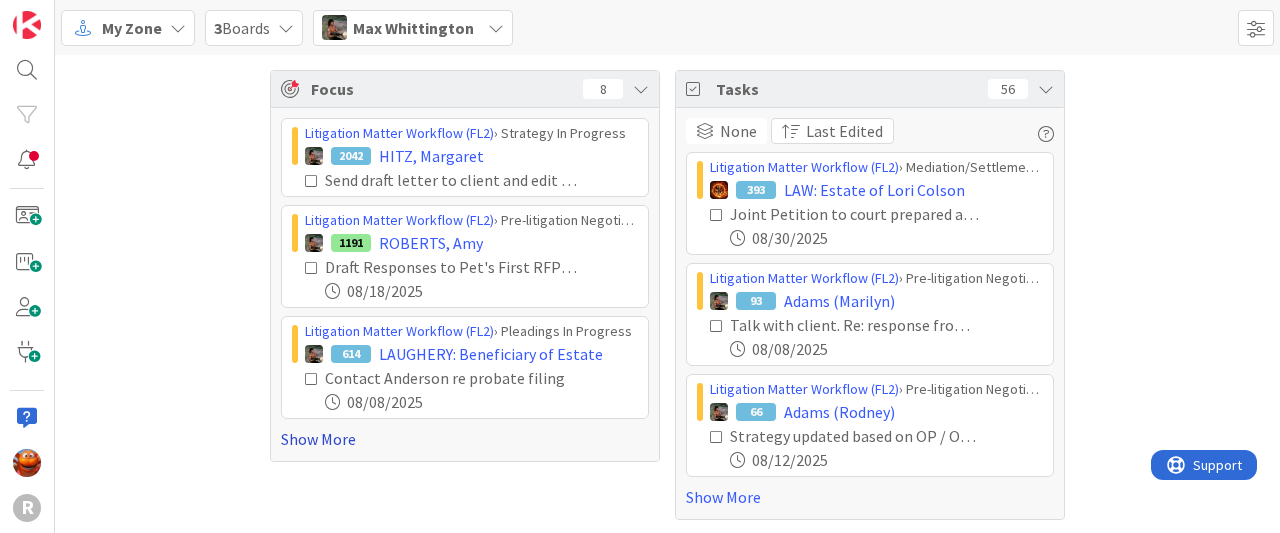 click on "Show More" at bounding box center [465, 439] 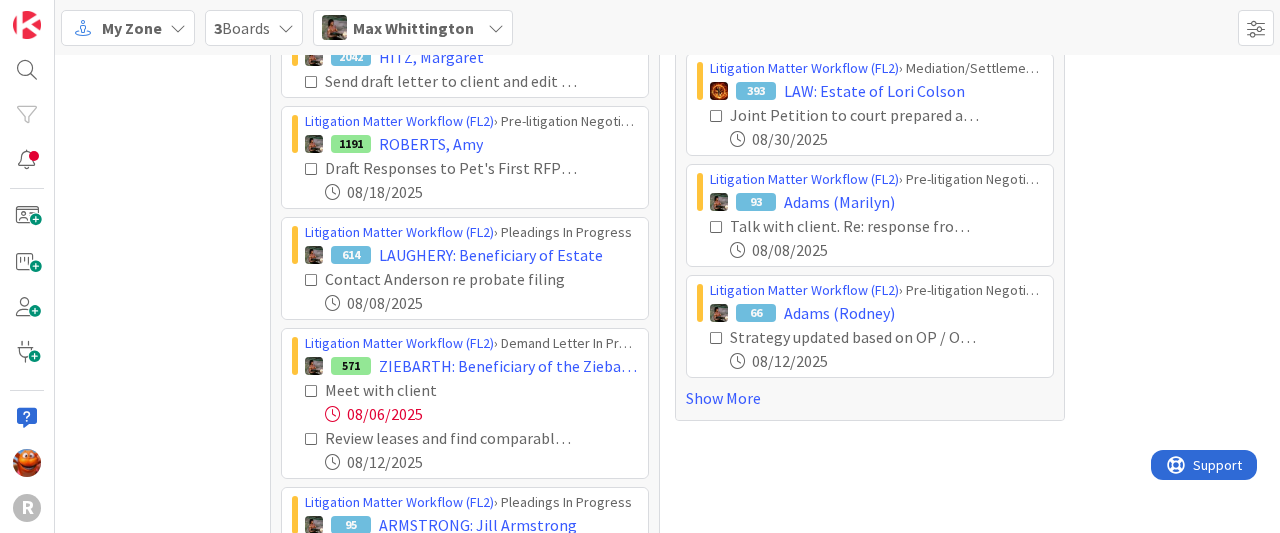 scroll, scrollTop: 100, scrollLeft: 0, axis: vertical 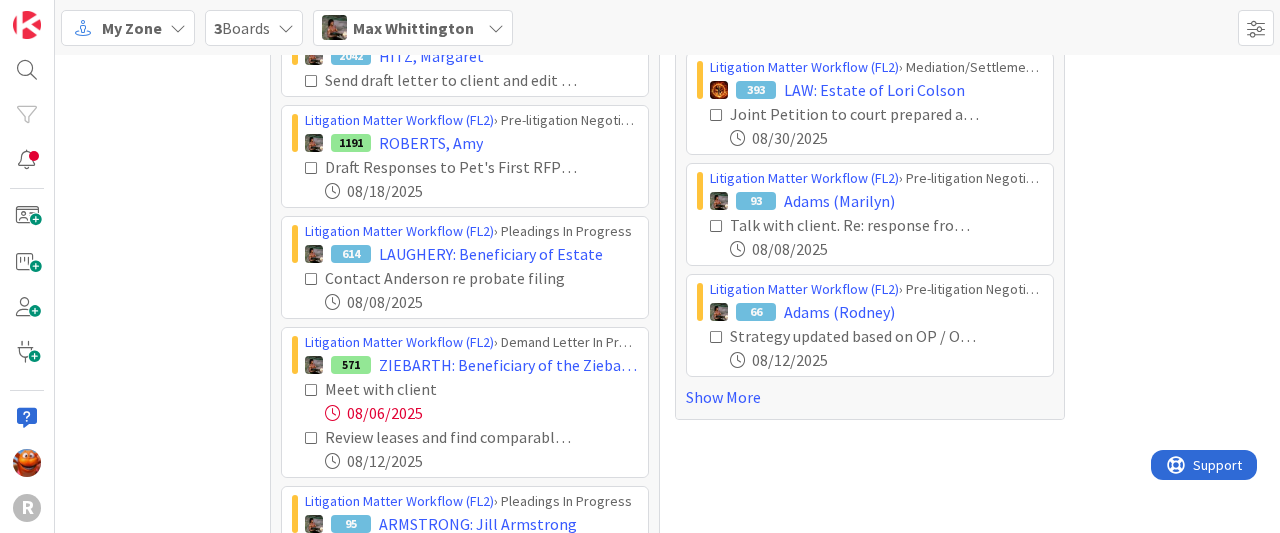 click at bounding box center [312, 390] 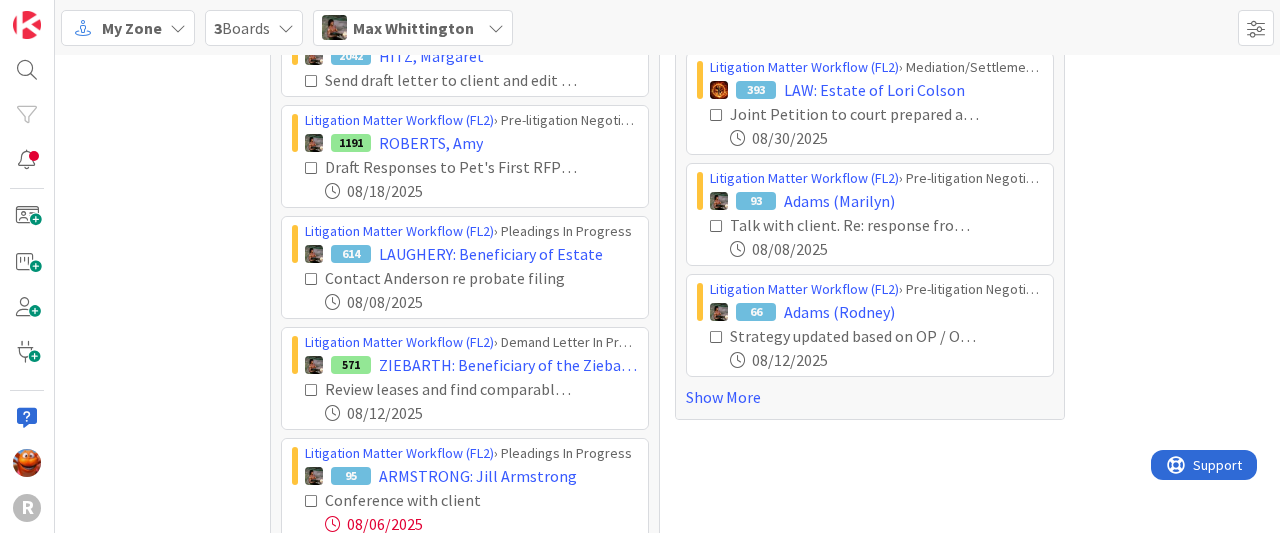 click at bounding box center (312, 390) 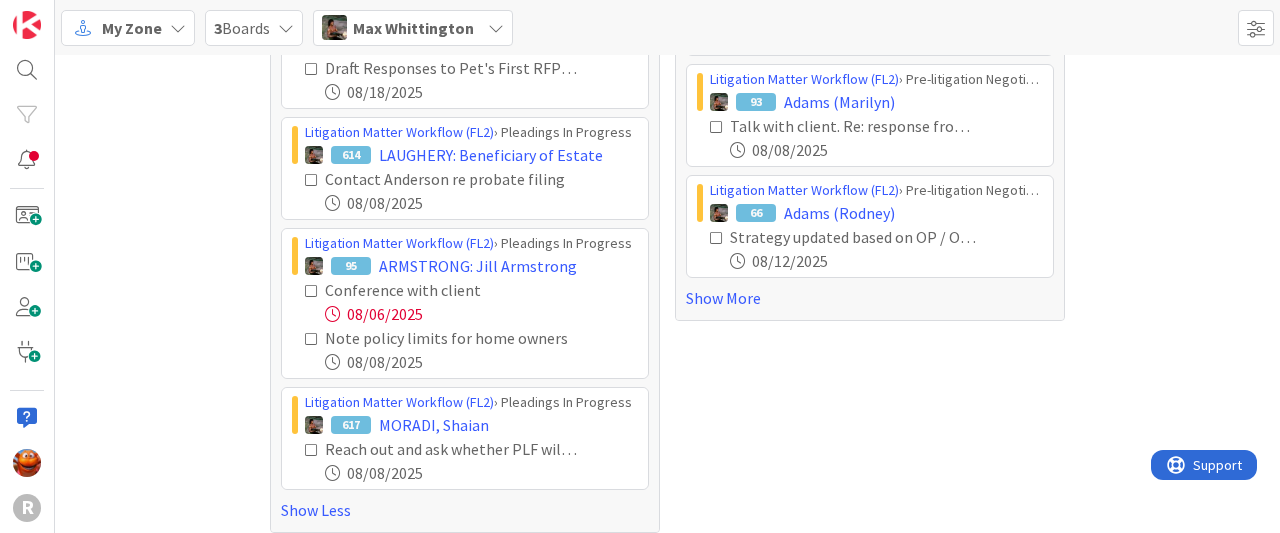 click at bounding box center [312, 291] 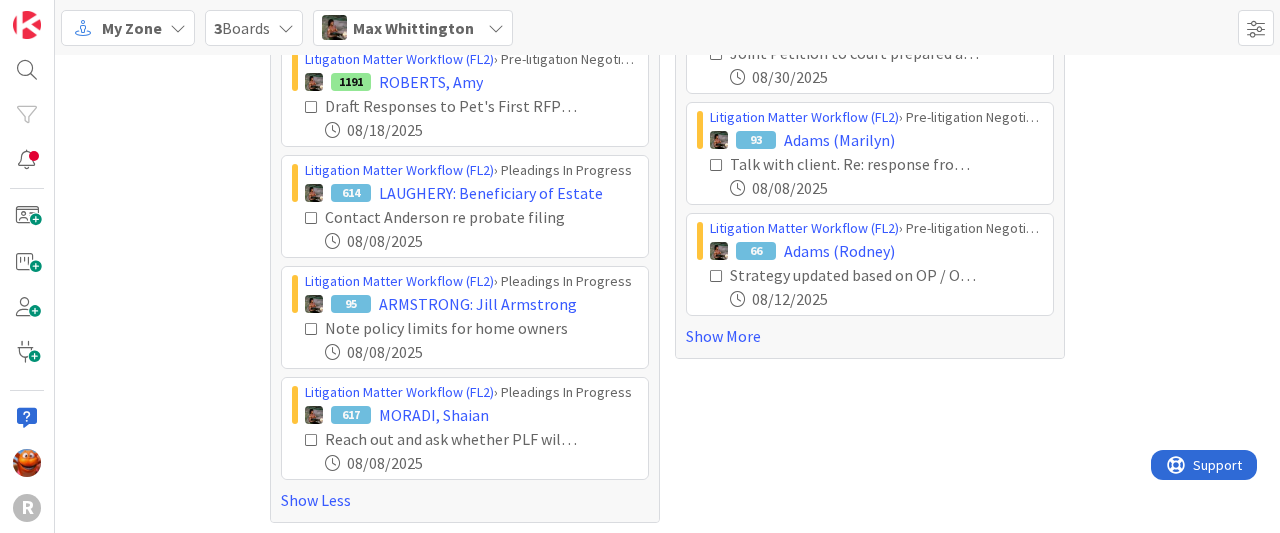 click at bounding box center [312, 329] 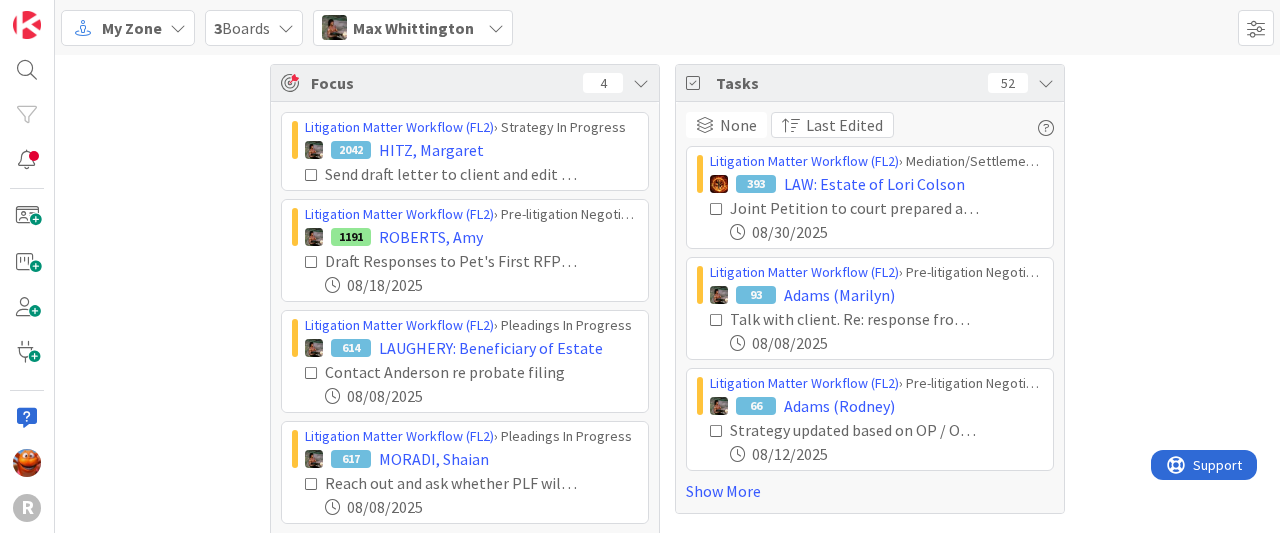 scroll, scrollTop: 0, scrollLeft: 0, axis: both 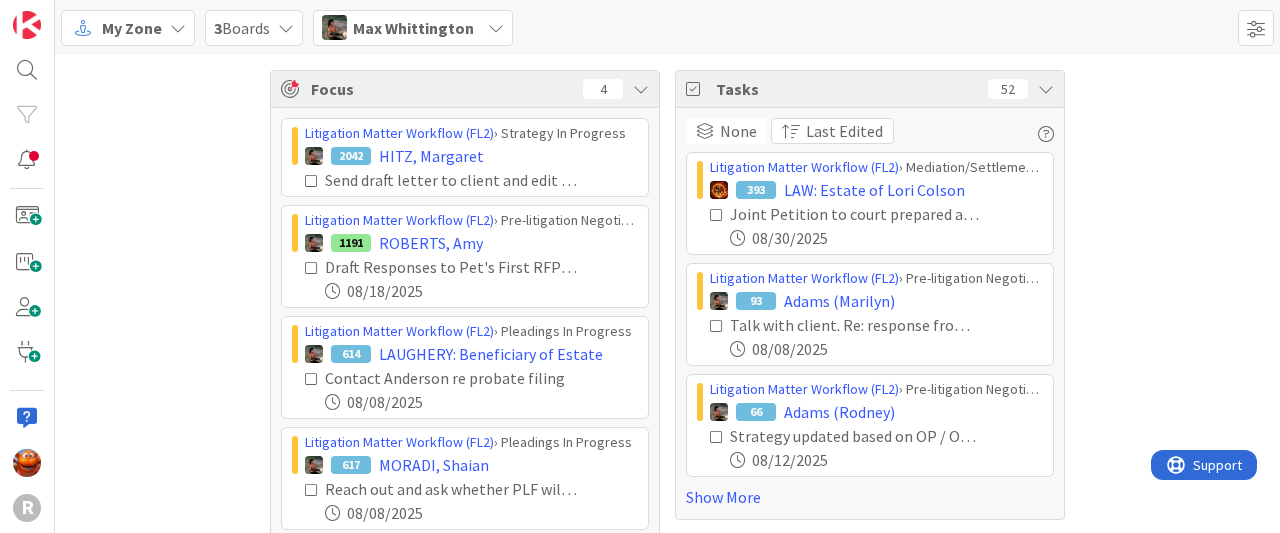 click on "My Zone 3  Boards Max [LAST] Kiara [LAST] Devine [LAST] Jasmin [LAST] JM Jeff [LAST] John [LAST] Kelly [LAST] Max [LAST] Michael [LAST] Minka [LAST] Nic [LAST] Stacey [LAST] Ted [LAST] Tyler [LAST] You can select any member of your organization, but only see board’s cards and tasks that you have access to see." at bounding box center [667, 27] 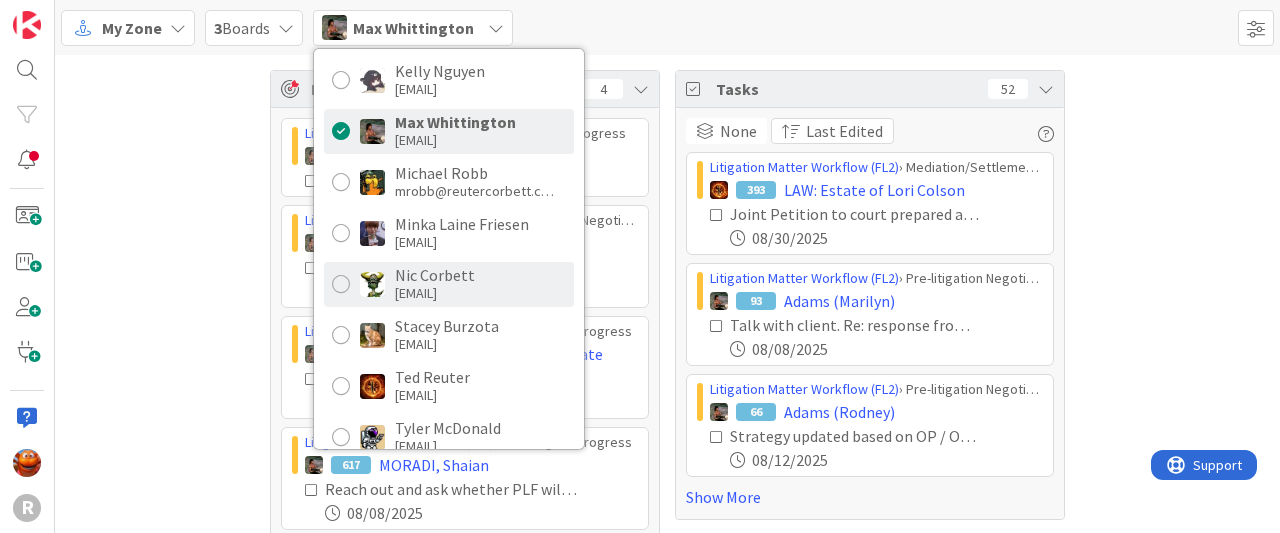 scroll, scrollTop: 298, scrollLeft: 0, axis: vertical 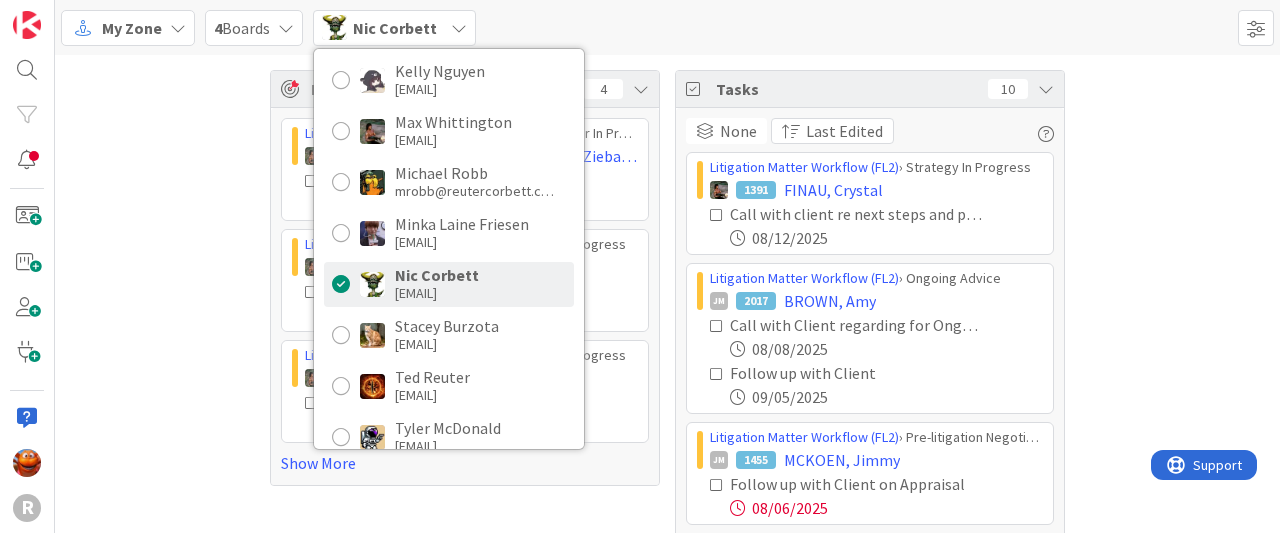 click on "Focus 4 Litigation Matter Workflow (FL2)  › Demand Letter In Progress 571 ZIEBARTH: Beneficiary of the Ziebarth Trust Follow up with Client (Re: Payment) 07/25/[YEAR] Litigation Matter Workflow (FL2)  › Strategy In Progress 1946 GANNON, [LAST] Conference call with client re next steps, including Max and Tyler. 08/12/[YEAR] Litigation Matter Workflow (FL2)  › Strategy In Progress 1391 FINAU, [LAST] Call with client re next steps and payment 08/12/[YEAR] Show More Tasks 10 None Last Edited Litigation Matter Workflow (FL2)  › Strategy In Progress 1391 FINAU, [LAST] Call with client re next steps and payment 08/12/[YEAR] Litigation Matter Workflow (FL2)  › Ongoing Advice JM 2017 BROWN, [LAST] Call with Client regarding for Ongoing Advice 08/08/[YEAR] Follow up with Client 09/05/[YEAR] Litigation Matter Workflow (FL2)  › Pre-litigation Negotiation JM 1455 MCKOEN, [LAST] Follow up with Client on Appraisal 08/06/[YEAR] Show More" at bounding box center [667, 319] 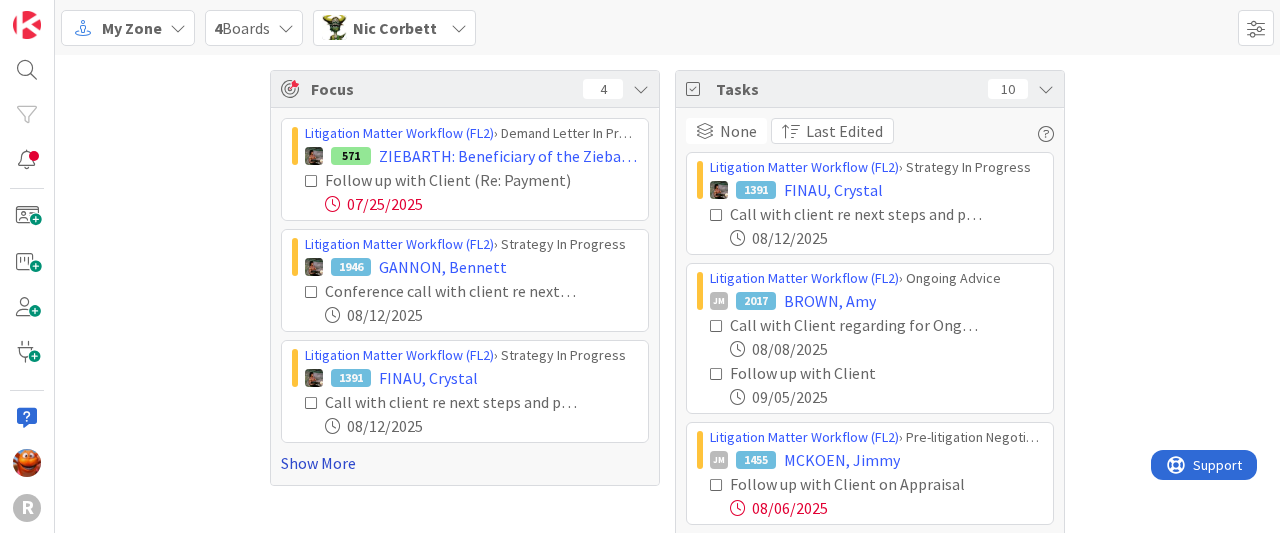click on "Show More" at bounding box center [465, 463] 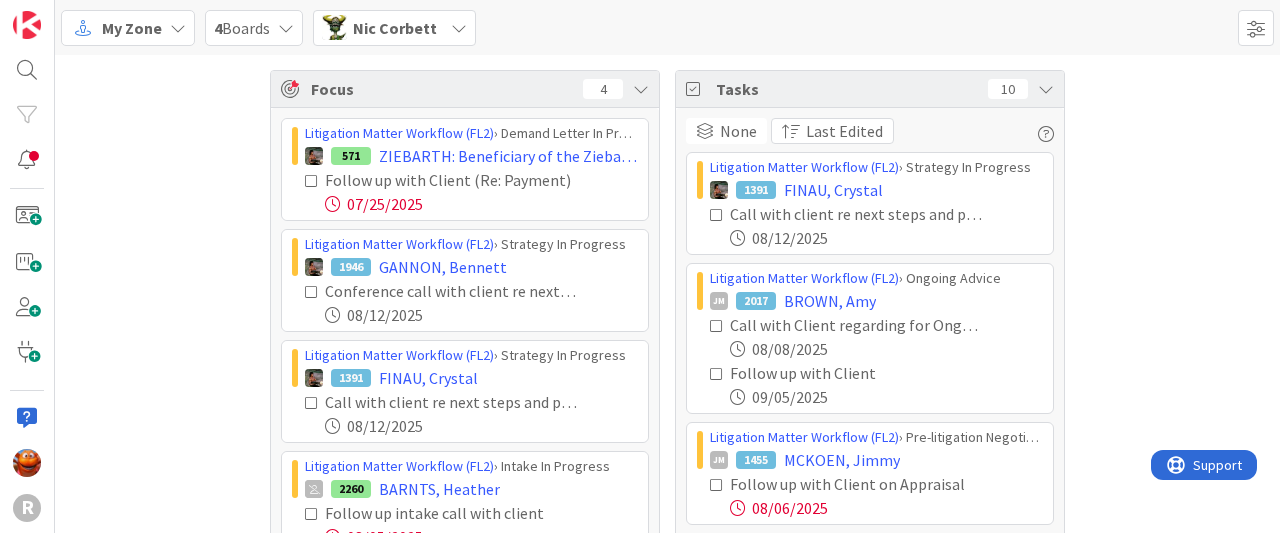 click at bounding box center [312, 181] 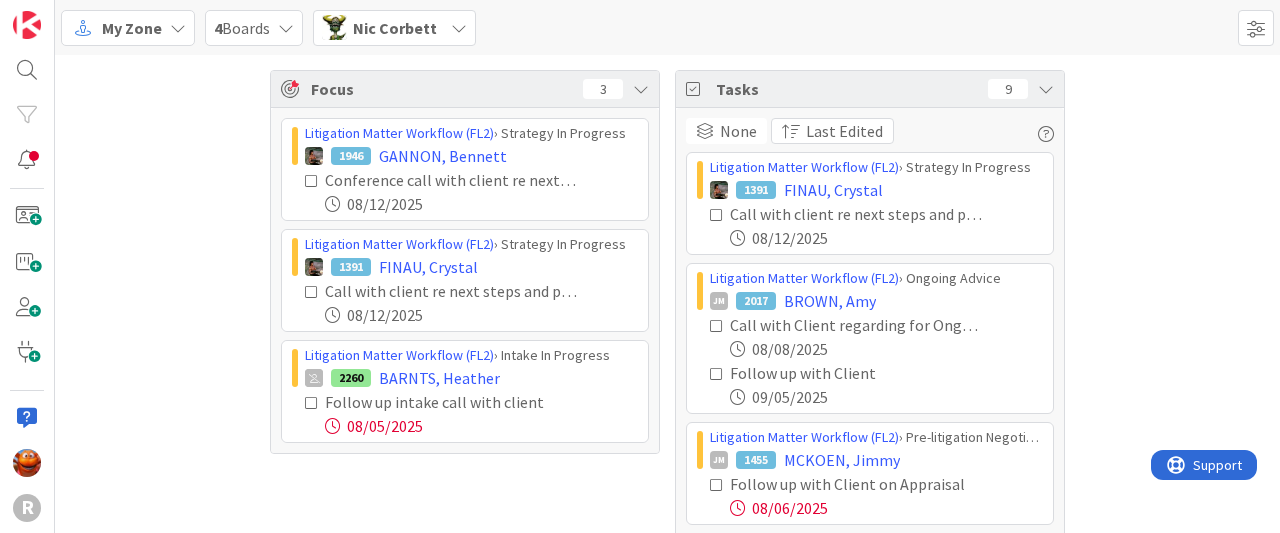 click at bounding box center (312, 292) 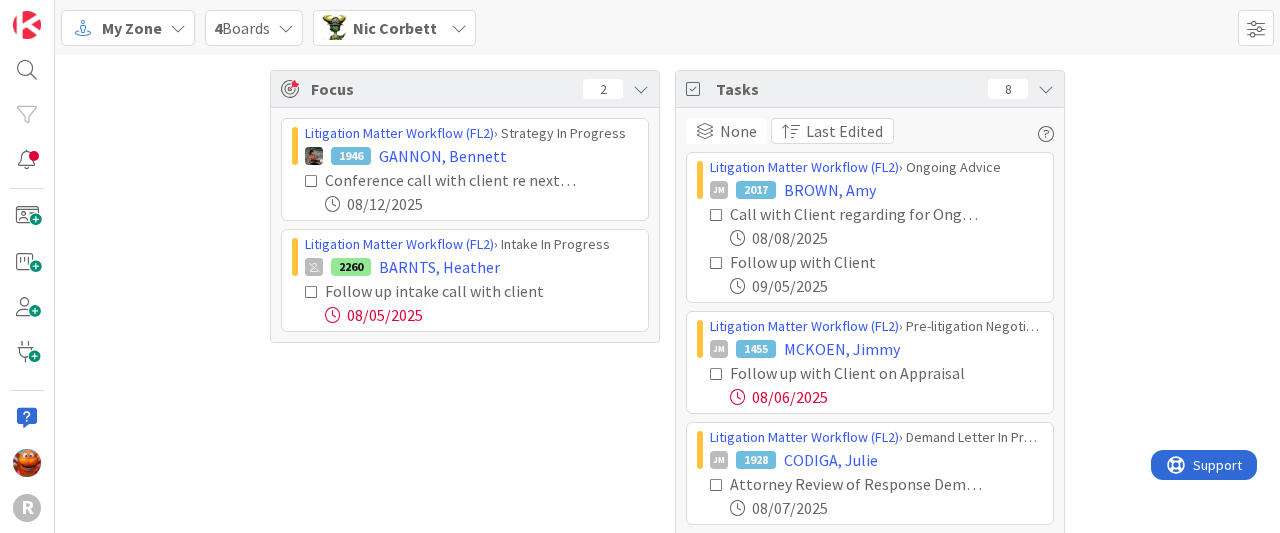 click on "Nic Corbett" at bounding box center [395, 28] 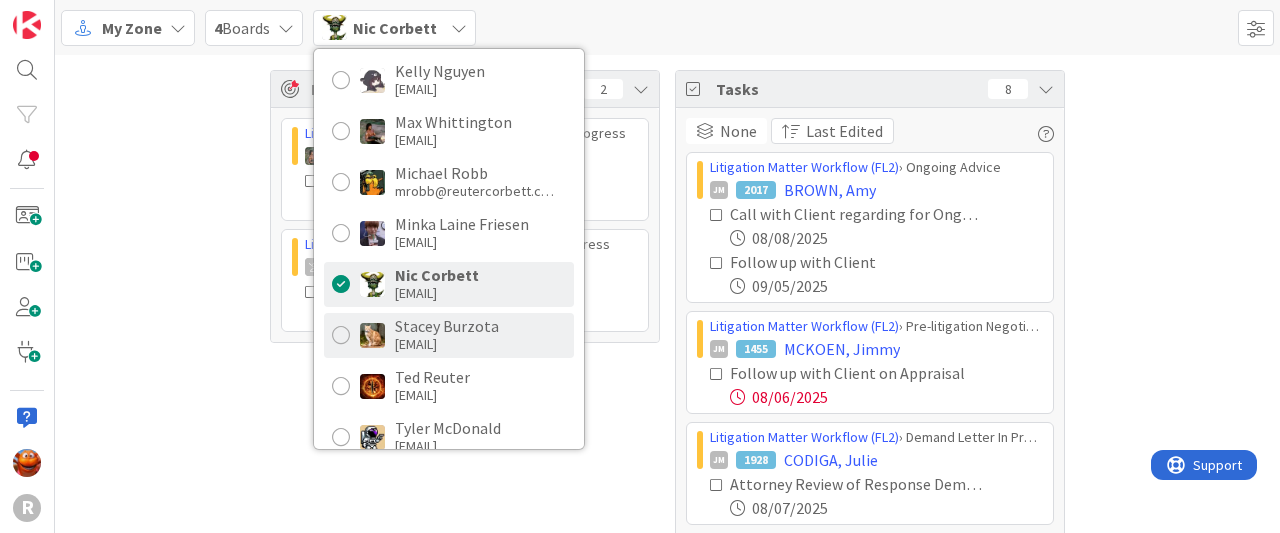 click on "Stacey Burzota" at bounding box center [447, 326] 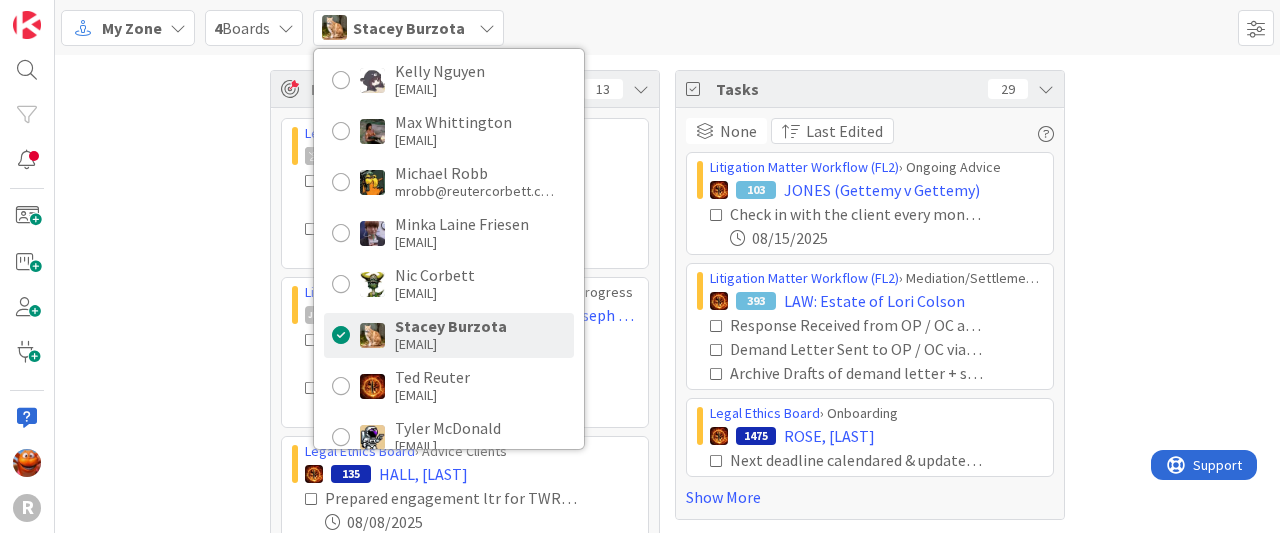 click on "Focus 13 Legal Ethics Board  › Onboarding  2211 Janzen, [LAST] and Paul Draft representation letter to OSBAR for TWR review 08/06/[YEAR] Draft response letter to OSBAR for TWR review 08/06/[YEAR] Litigation Matter Workflow (FL2)  › Discovery In Progress JM 111 NACOSTE, [LAST]: (Estate of Joseph Murry Nacoste) Draft screening letter to client gave to TWR for review 08/06/[YEAR] Draft screening letter to Joe Kaufman gave to TWR for review 08/06/[YEAR] Legal Ethics Board  › Advice Clients 135 HALL, [LAST] Prepared engagement ltr for TWR review 08/08/[YEAR] Show More Tasks 29 None Last Edited Litigation Matter Workflow (FL2)  › Ongoing Advice 103 JONES (Gettemy v Gettemy) Check in with the client every month around the 15th Copy this task to next month if needed 08/15/[YEAR] Litigation Matter Workflow (FL2)  › Mediation/Settlement in Progress 393 LAW: Estate of Lori Colson Response Received from OP / OC and saved to file Demand Letter Sent to OP / OC via US Mail + Email Legal Ethics Board  › Onboarding  1475" at bounding box center [667, 326] 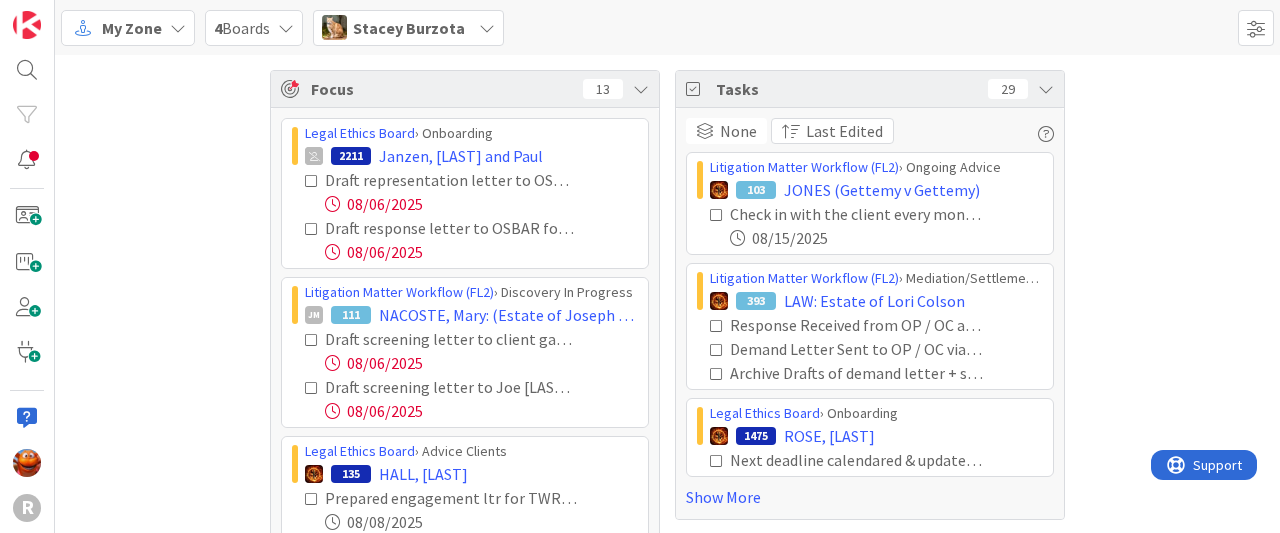 click at bounding box center [312, 181] 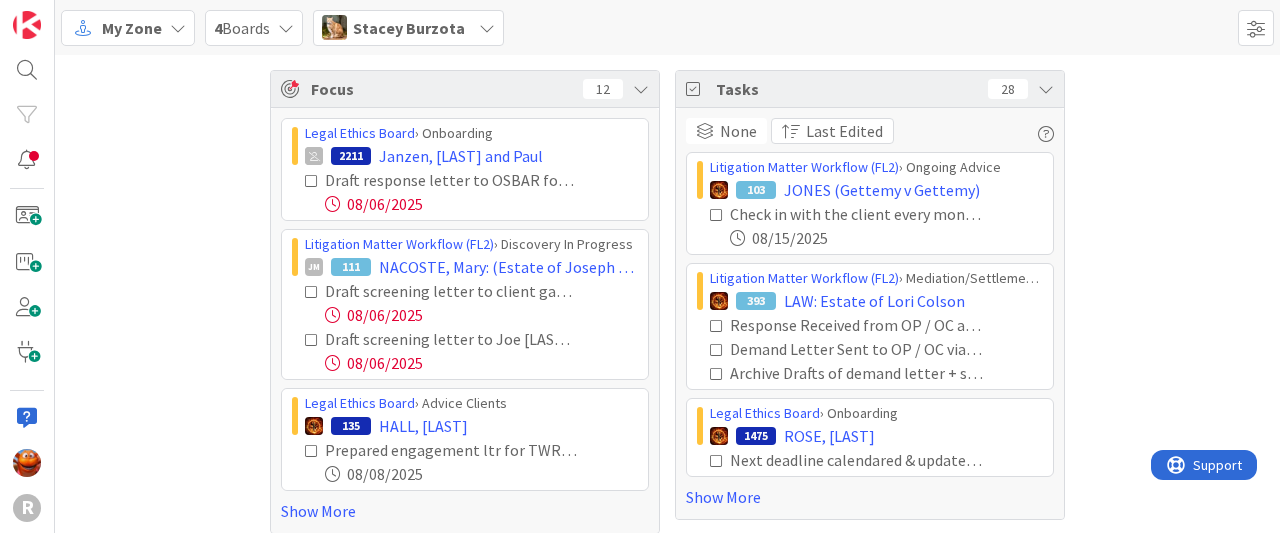 click at bounding box center (312, 181) 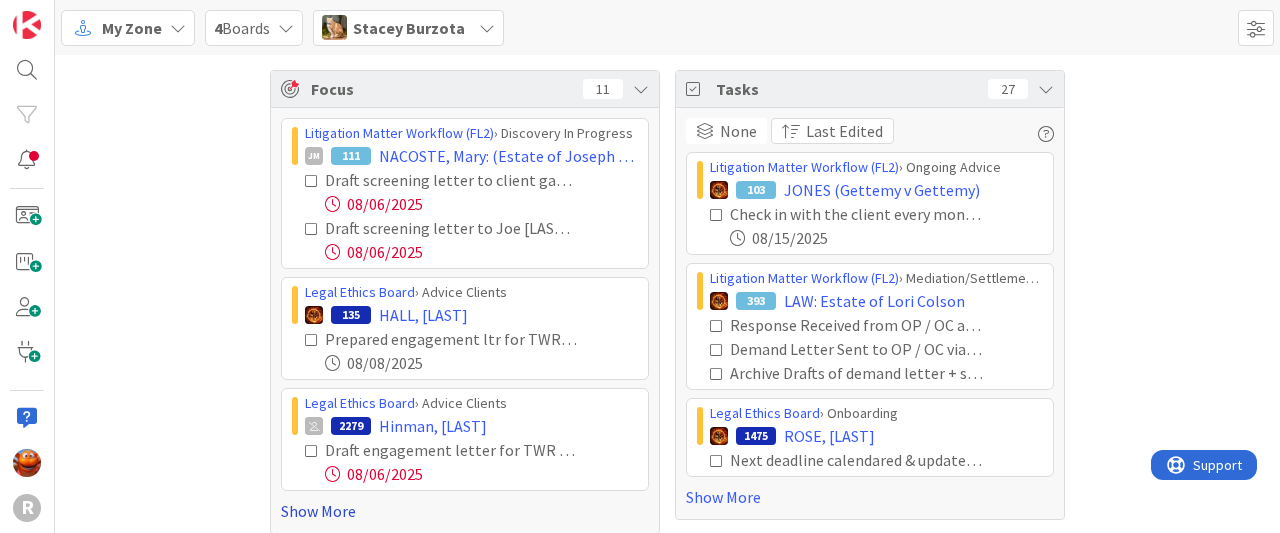 click on "Show More" at bounding box center (465, 511) 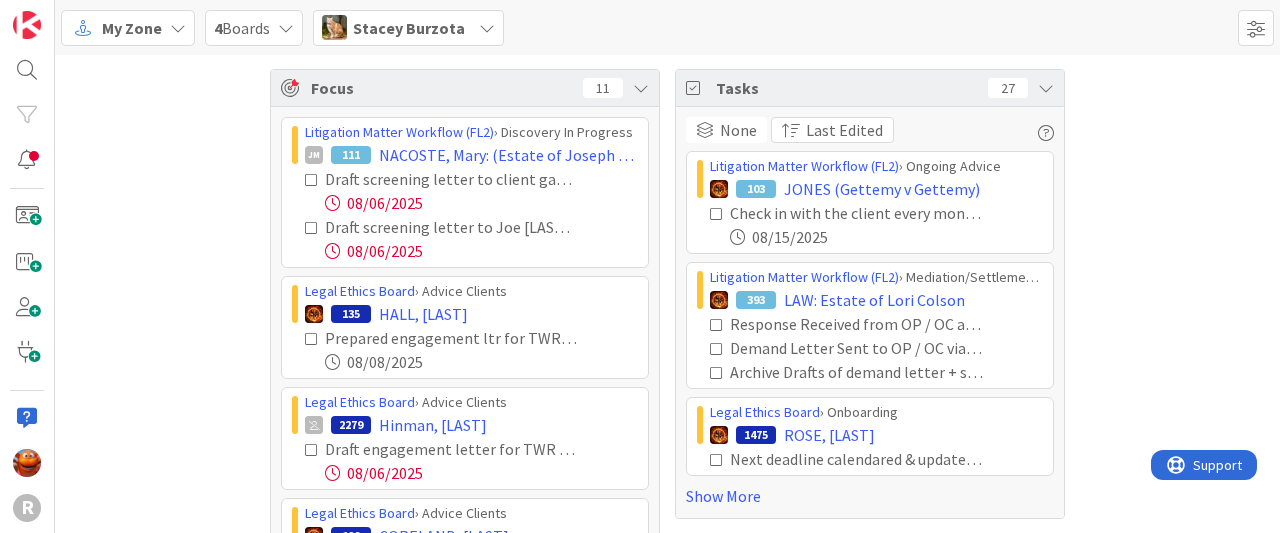 scroll, scrollTop: 0, scrollLeft: 0, axis: both 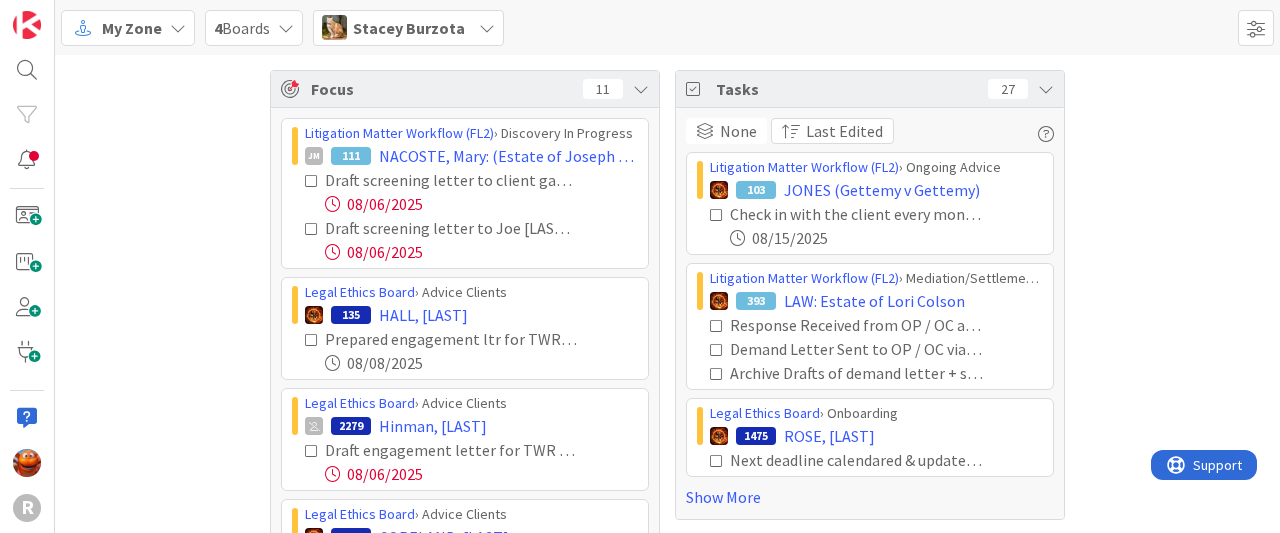 click at bounding box center [312, 181] 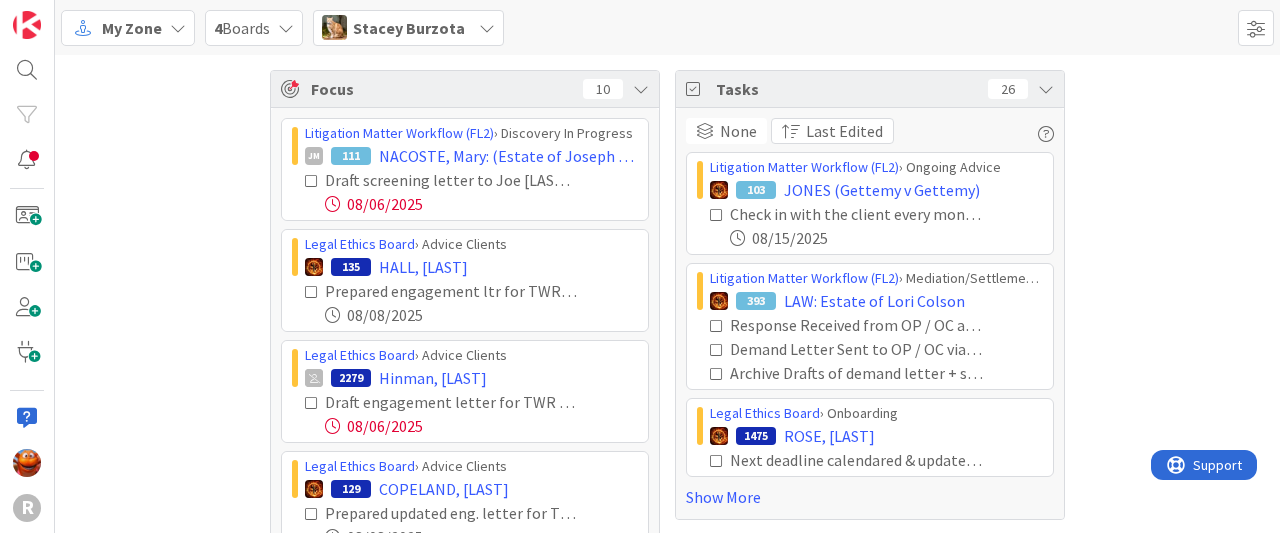 click at bounding box center [312, 181] 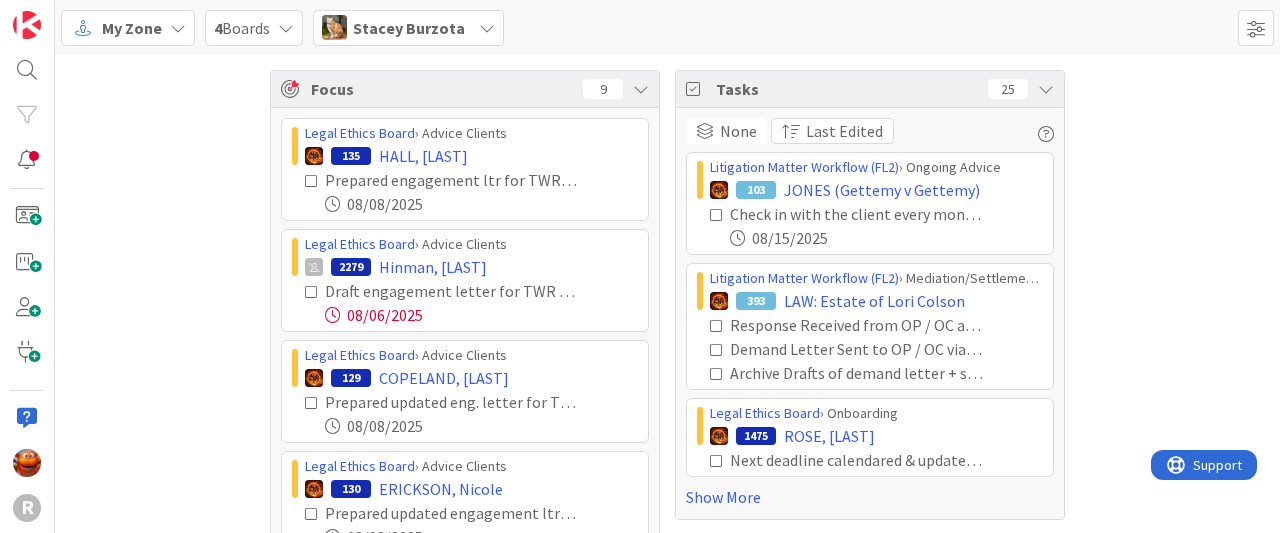 click at bounding box center [312, 181] 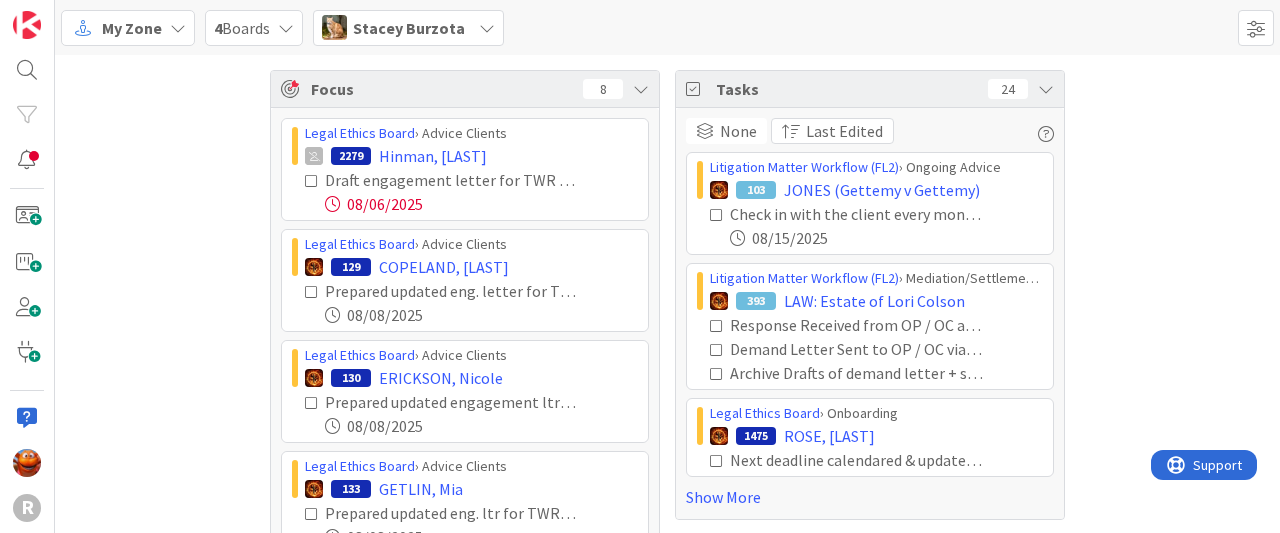click at bounding box center [312, 181] 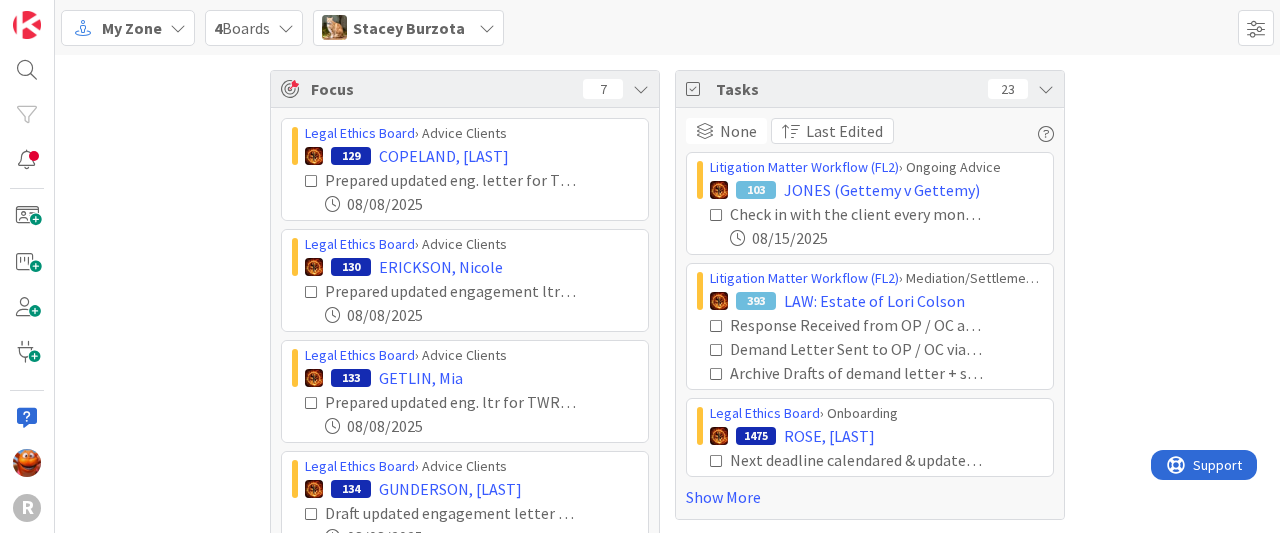click at bounding box center (312, 181) 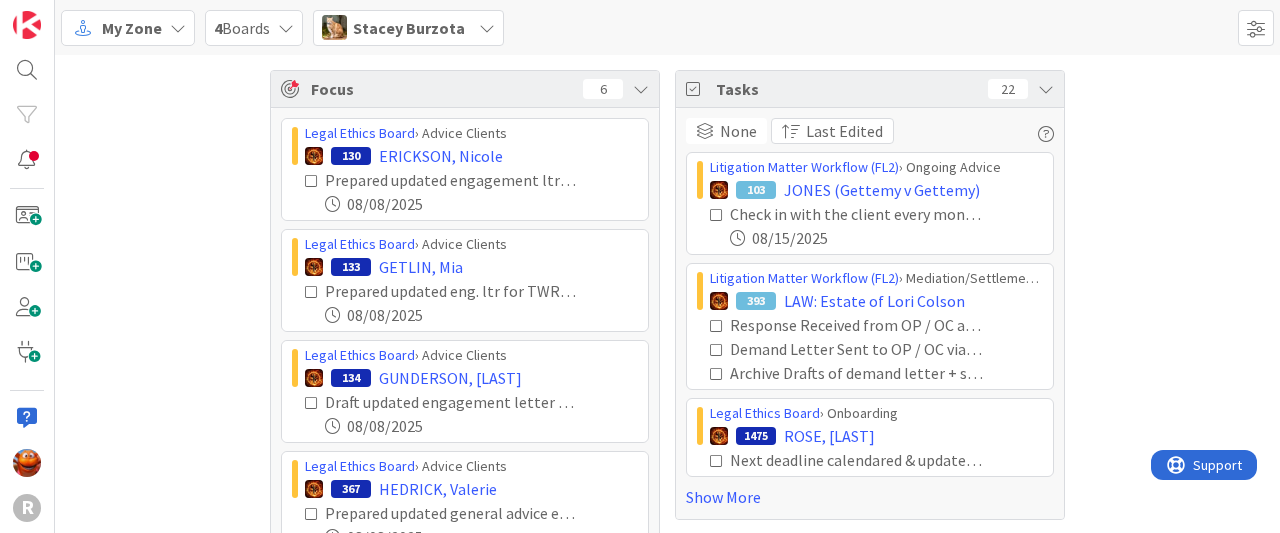 click at bounding box center (312, 181) 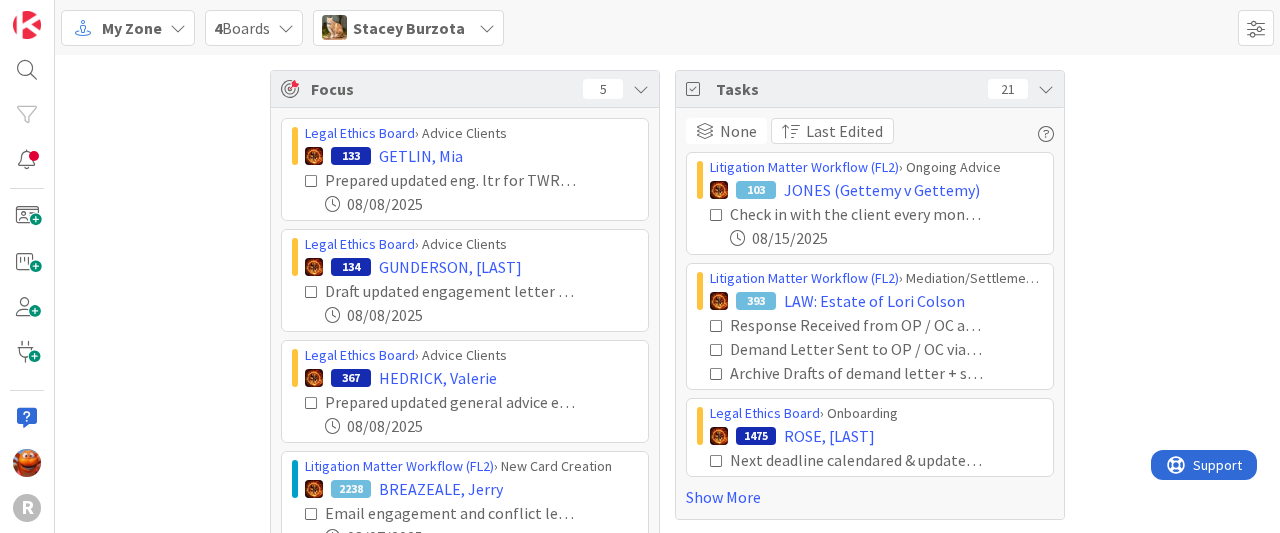 click at bounding box center [312, 181] 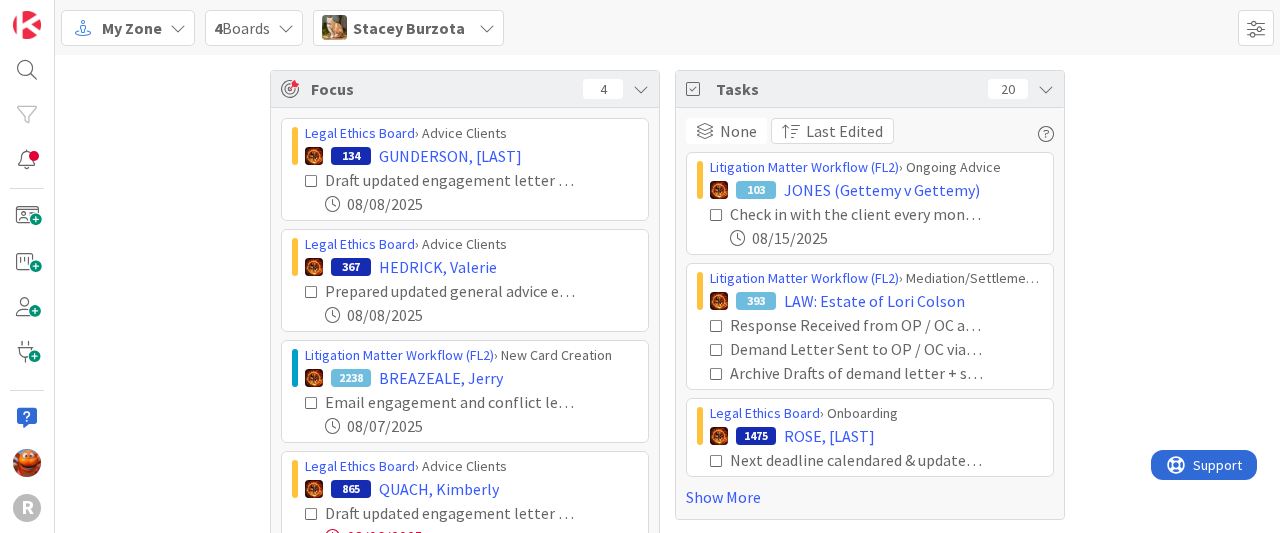 click at bounding box center [312, 181] 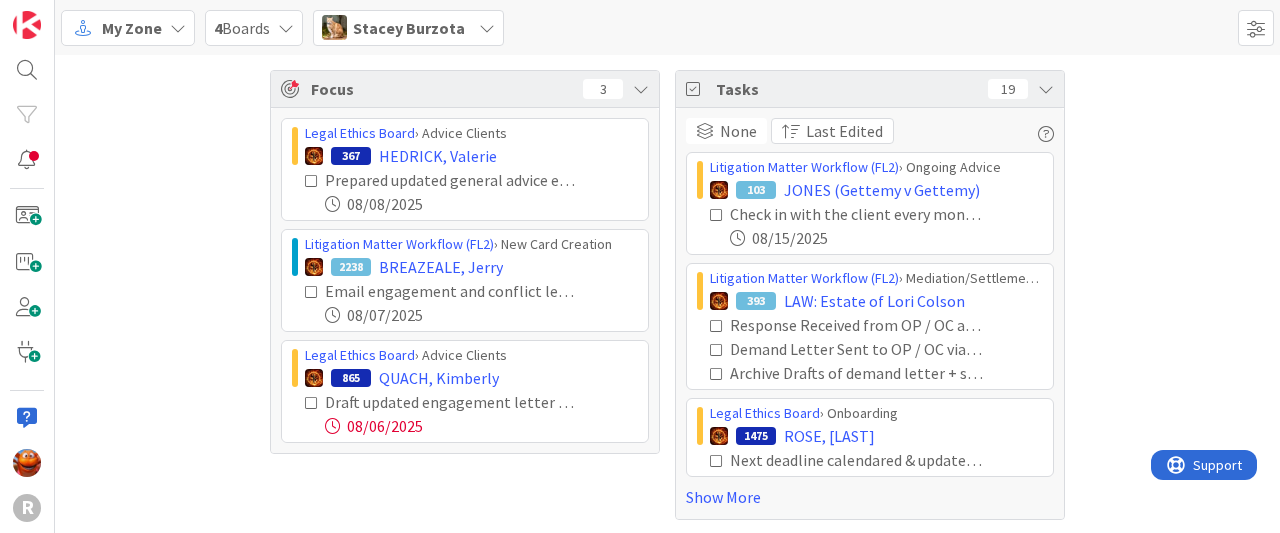 click at bounding box center (312, 403) 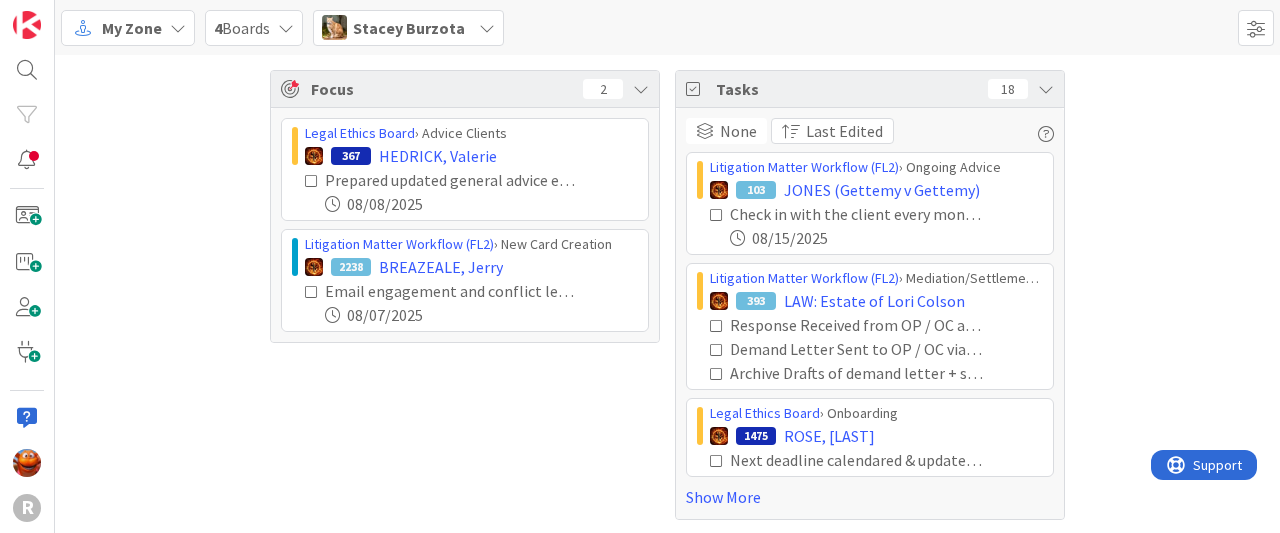 click at bounding box center (312, 181) 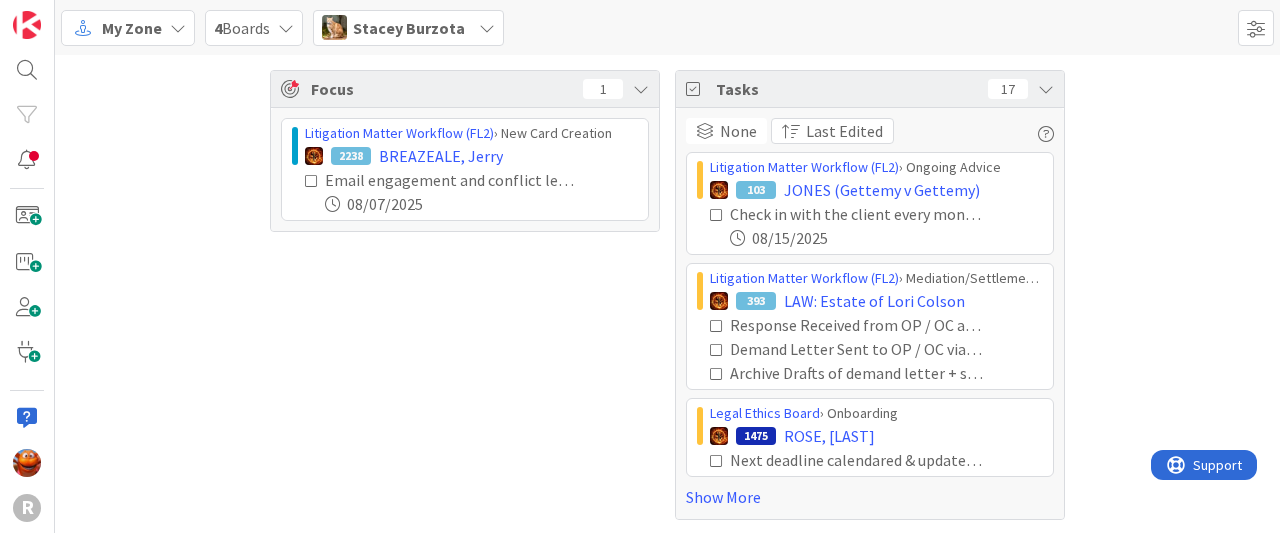 click at bounding box center (312, 181) 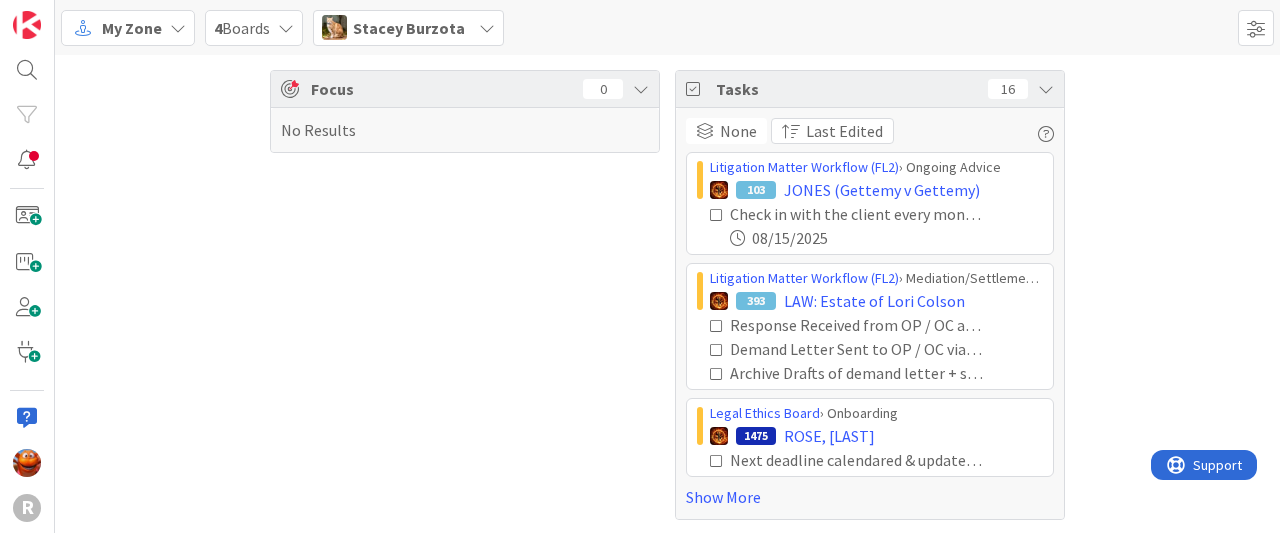 click on "Stacey Burzota" at bounding box center (409, 28) 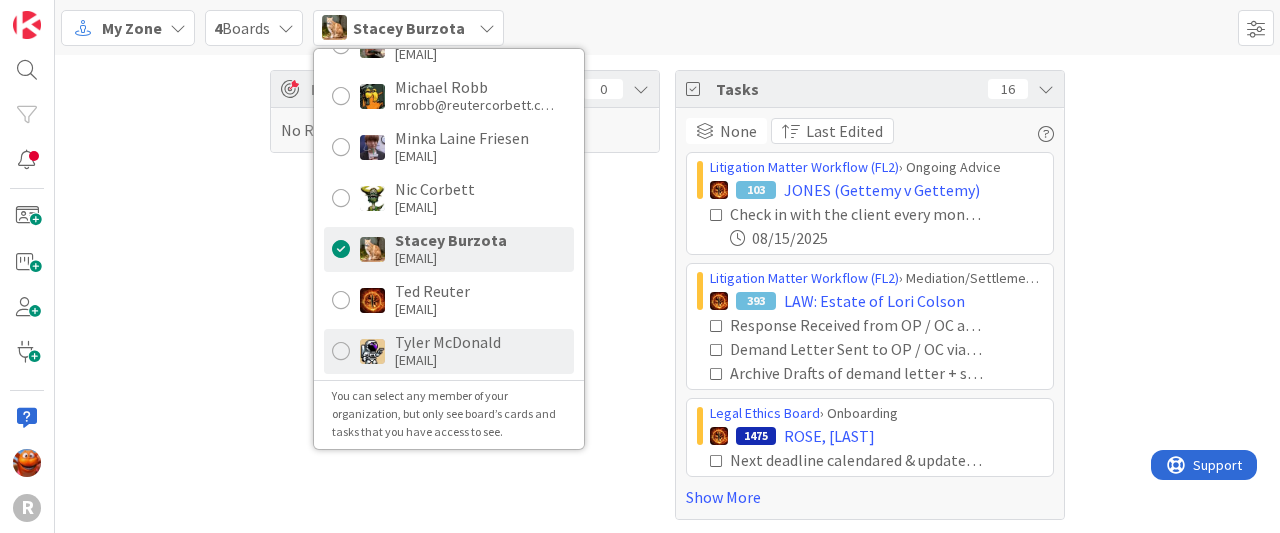 scroll, scrollTop: 385, scrollLeft: 0, axis: vertical 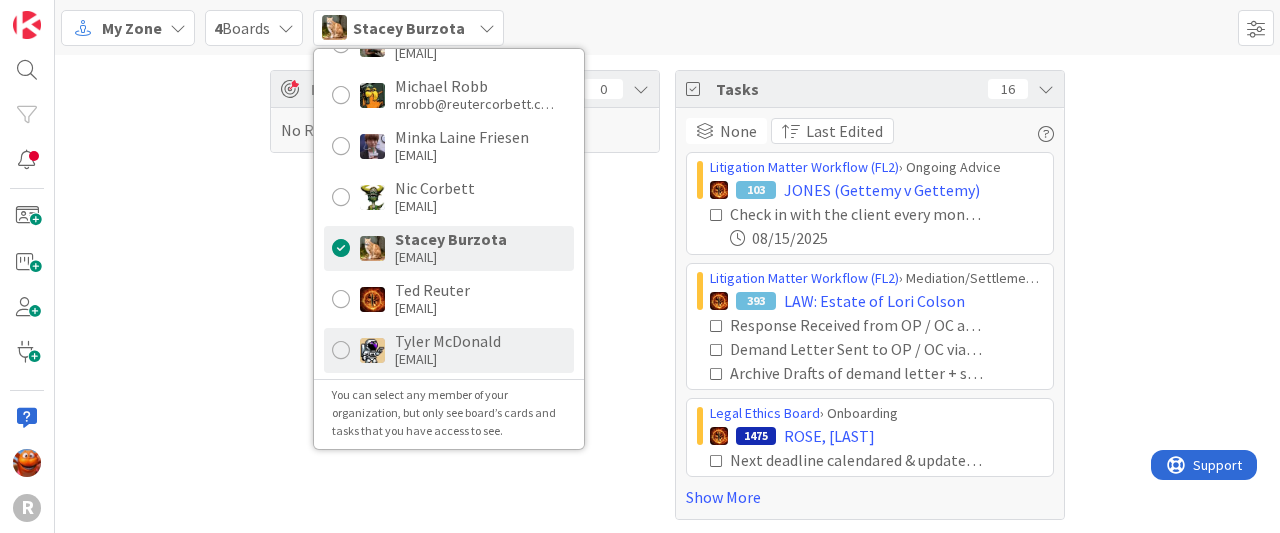 click on "Tyler McDonald" at bounding box center [448, 341] 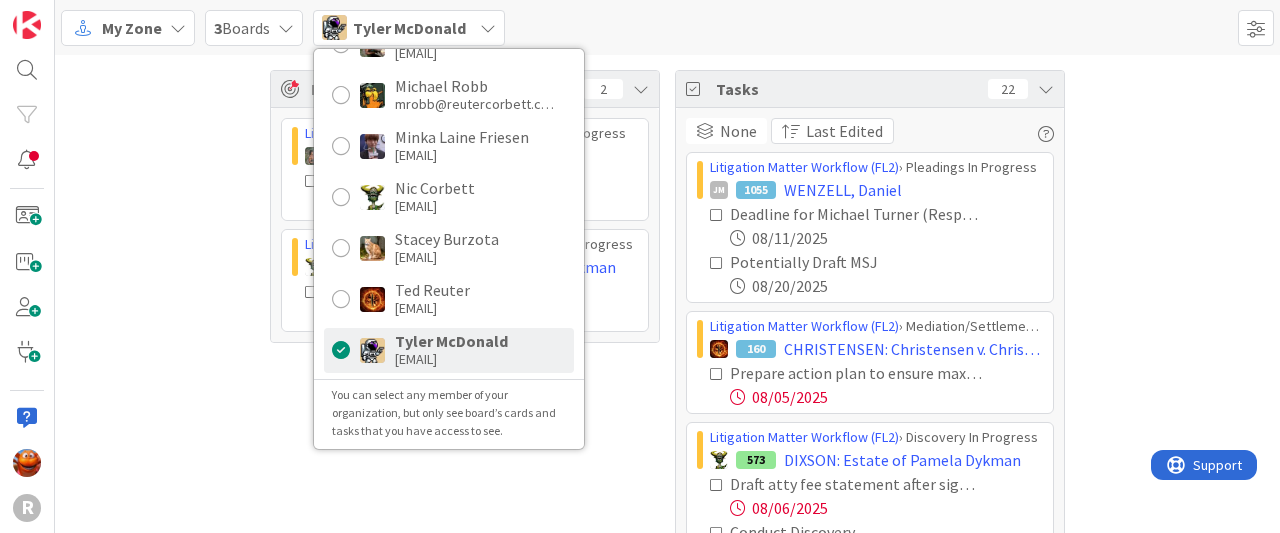 click on "Focus 2 Litigation Matter Workflow (FL2)  › Strategy In Progress 1946 GANNON, [LAST] Prepare New Client Memo setting out options and risk, particularly in relation to no contest clause. 08/06/[YEAR] Litigation Matter Workflow (FL2)  › Discovery In Progress 573 DIXSON: Estate of Pamela Dykman Draft atty fee statement after signed order received 08/06/[YEAR] Tasks 22 None Last Edited Litigation Matter Workflow (FL2)  › Pleadings In Progress JM 1055 WENZELL, [LAST] Deadline for Michael Turner (Respond to Letter- Notice) 08/11/[YEAR] Potentially Draft MSJ 08/20/[YEAR] Litigation Matter Workflow (FL2)  › Mediation/Settlement in Progress 160 CHRISTENSEN:  Christensen v. Christensen Prepare action plan to ensure maximum value is received from sale of equipment. 08/05/[YEAR] Litigation Matter Workflow (FL2)  › Discovery In Progress 573 DIXSON: Estate of Pamela Dykman Draft atty fee statement after signed order received 08/06/[YEAR] Conduct Discovery 08/12/[YEAR] Show More" at bounding box center [667, 343] 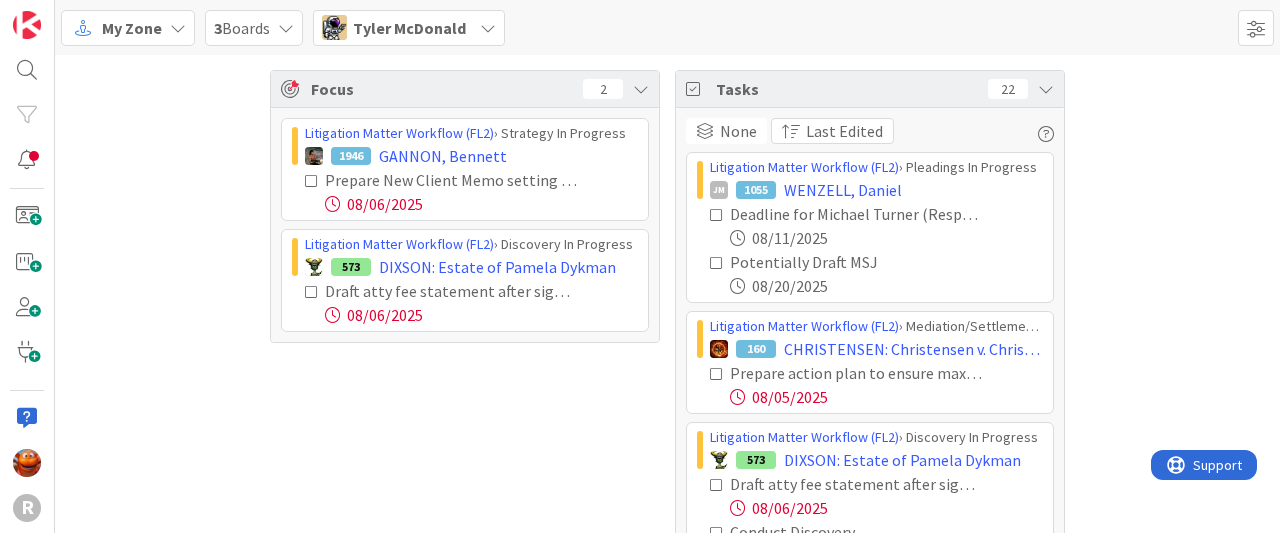 click at bounding box center [312, 181] 